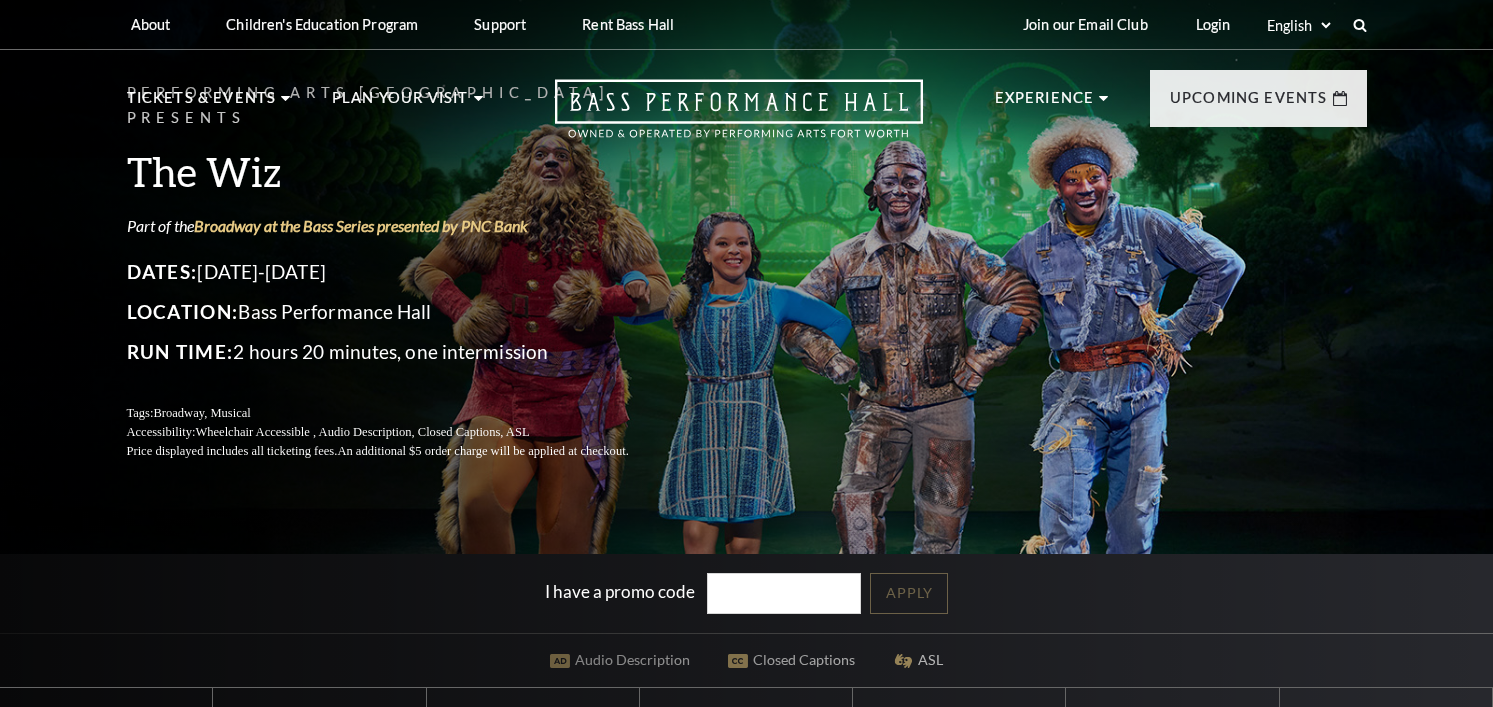 scroll, scrollTop: 0, scrollLeft: 0, axis: both 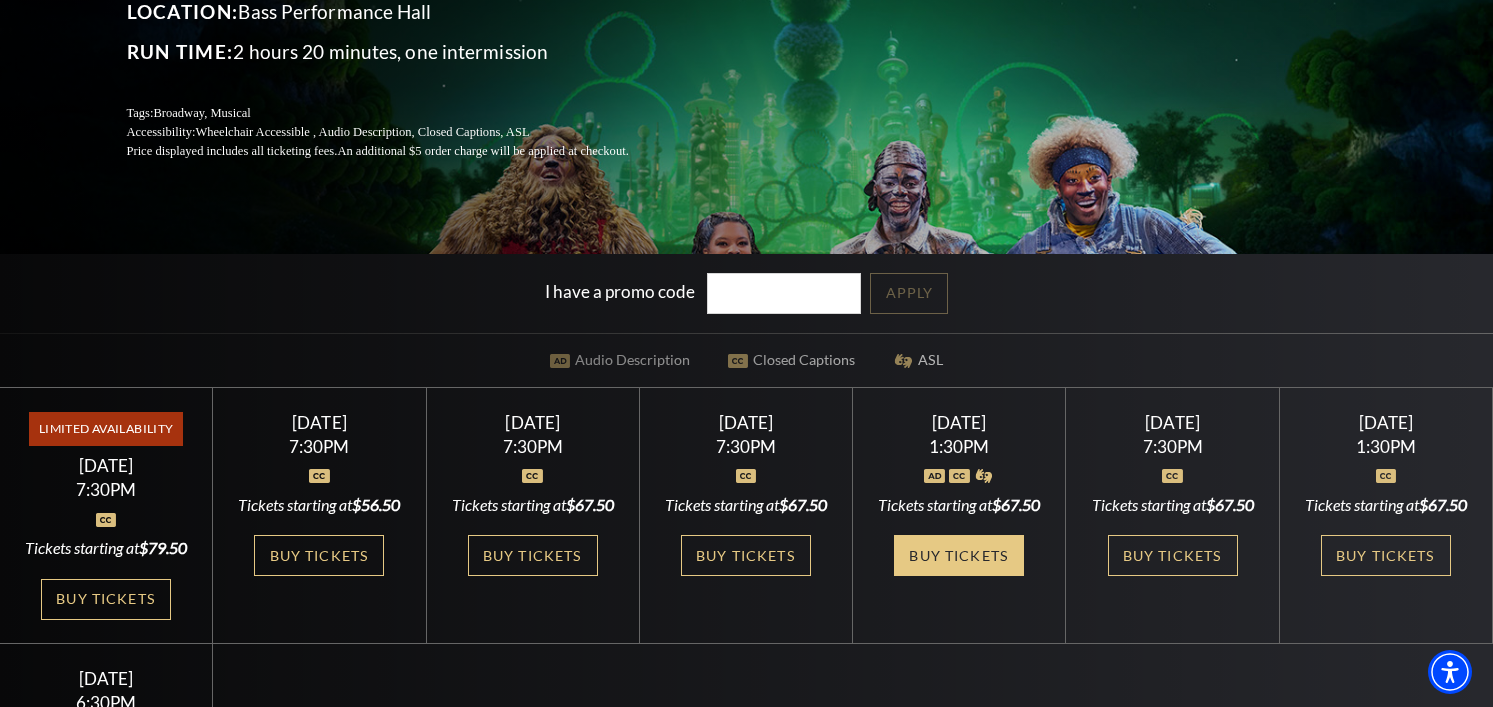 click on "Buy Tickets" at bounding box center (959, 555) 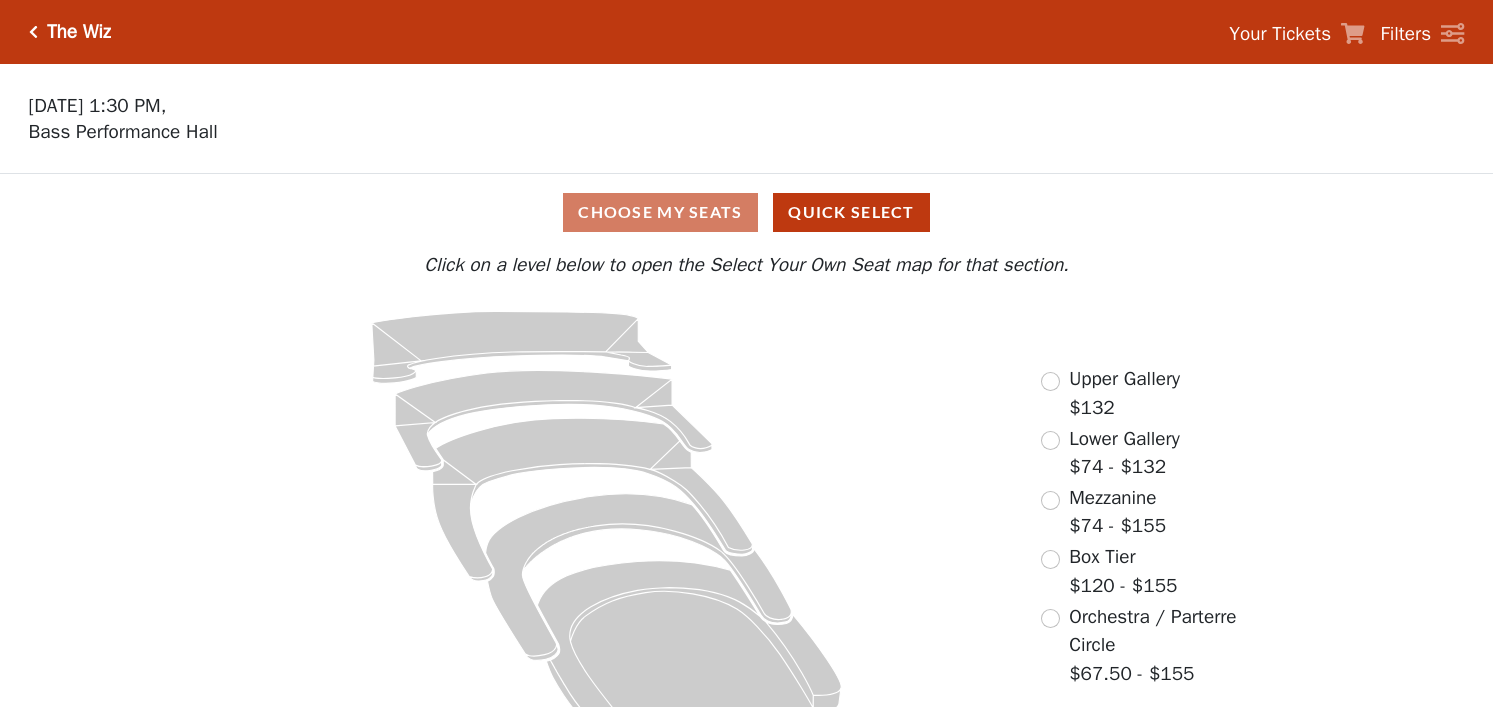 scroll, scrollTop: 0, scrollLeft: 0, axis: both 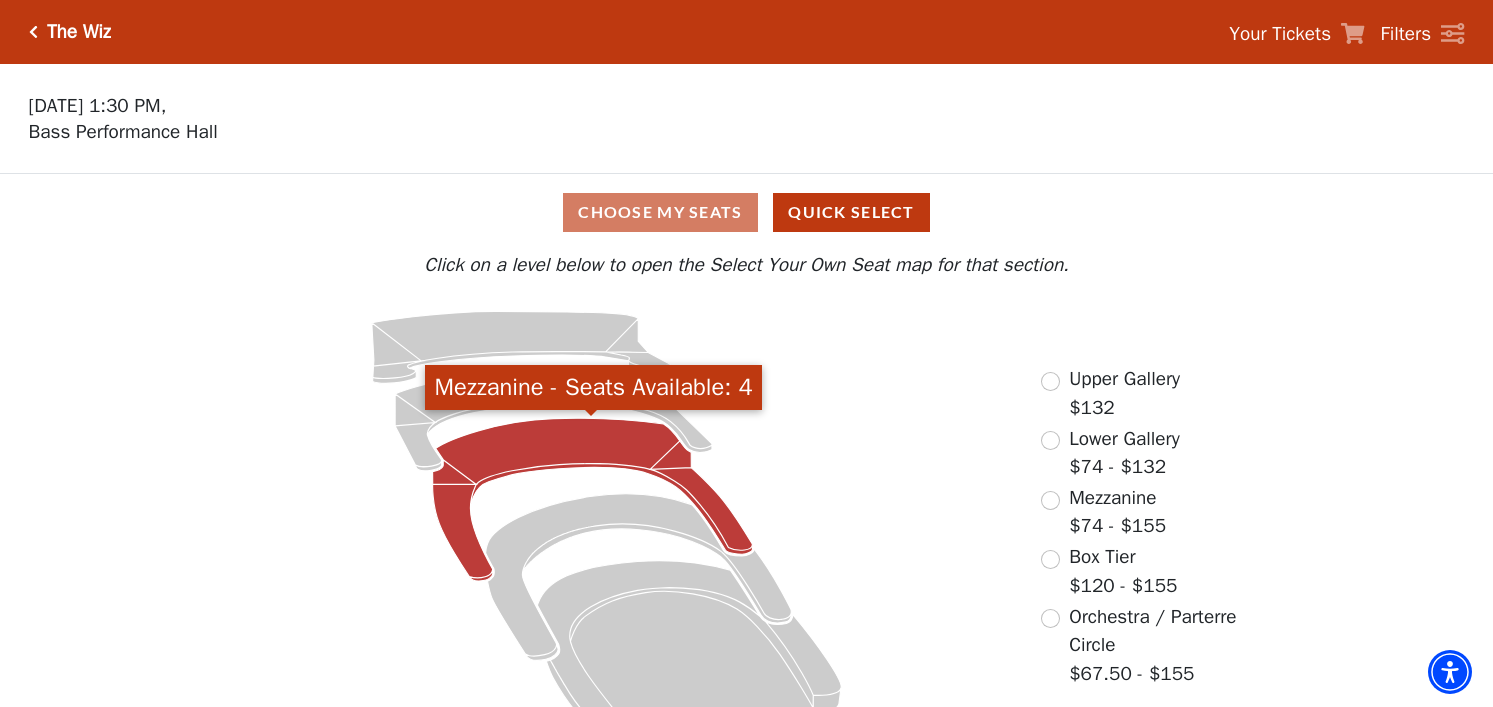 click 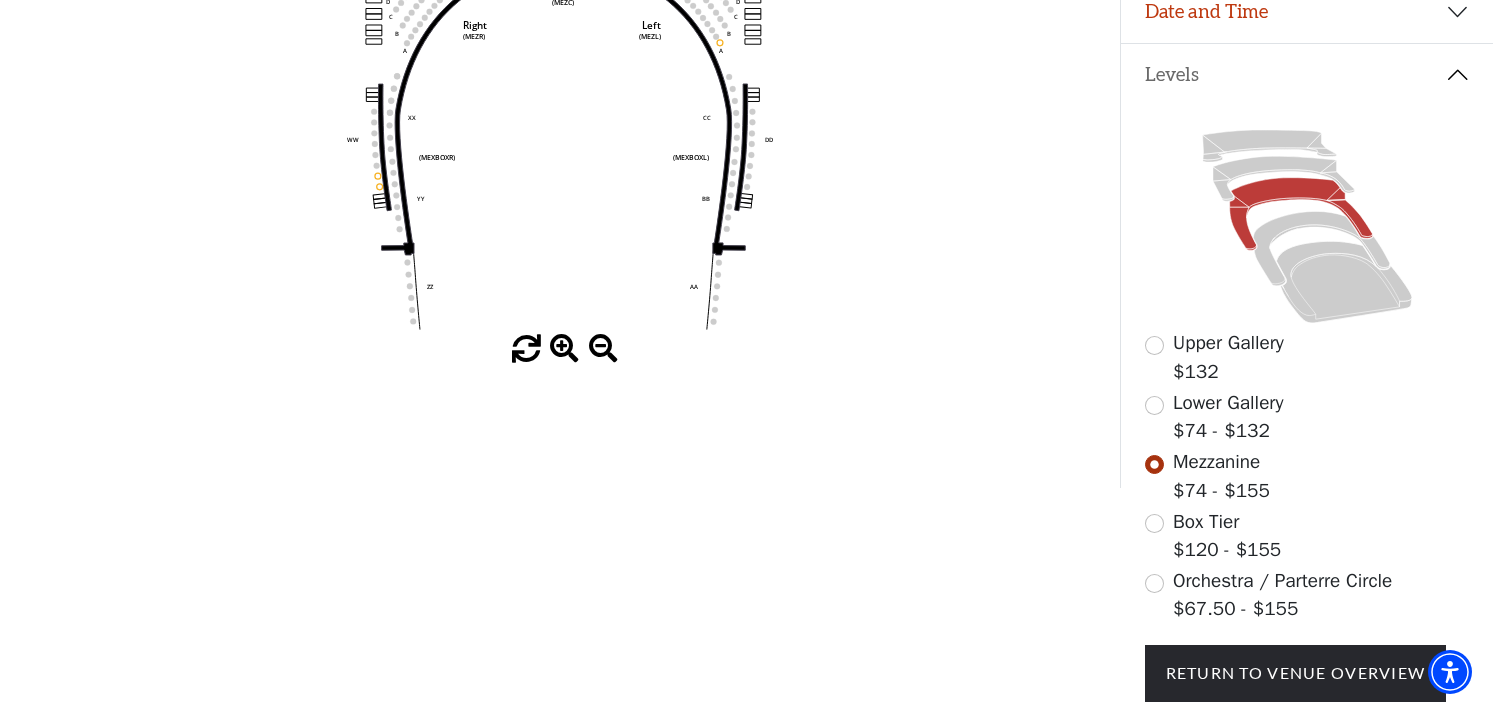 scroll, scrollTop: 532, scrollLeft: 0, axis: vertical 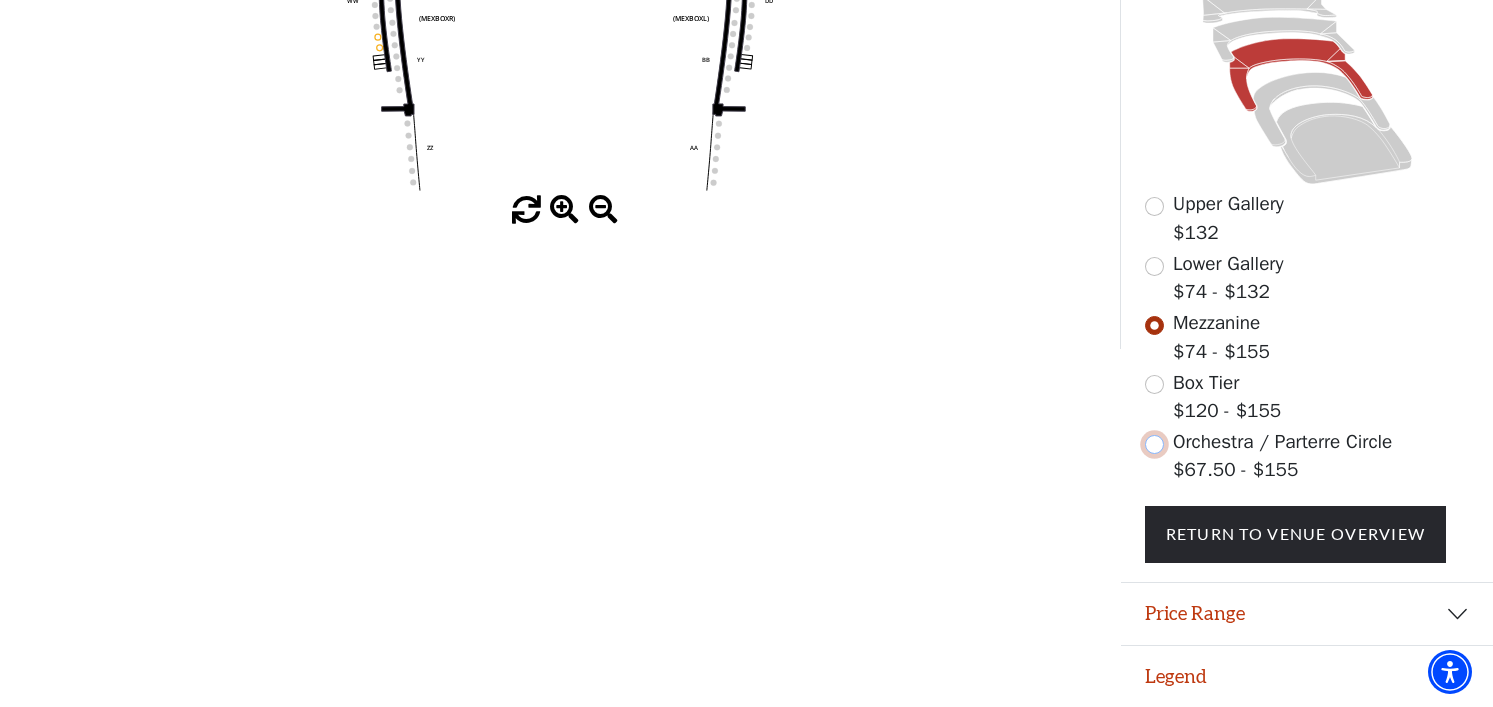 click at bounding box center (1154, 444) 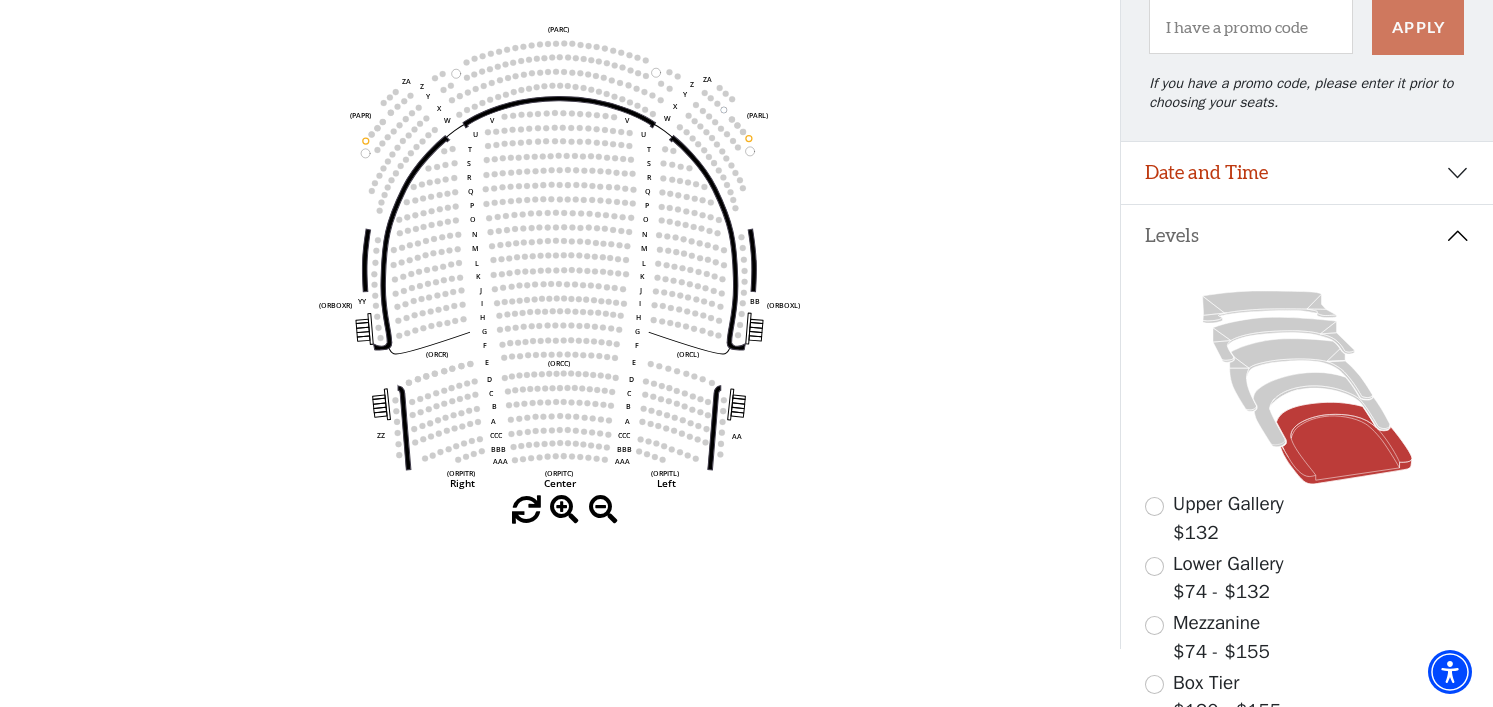 scroll, scrollTop: 0, scrollLeft: 0, axis: both 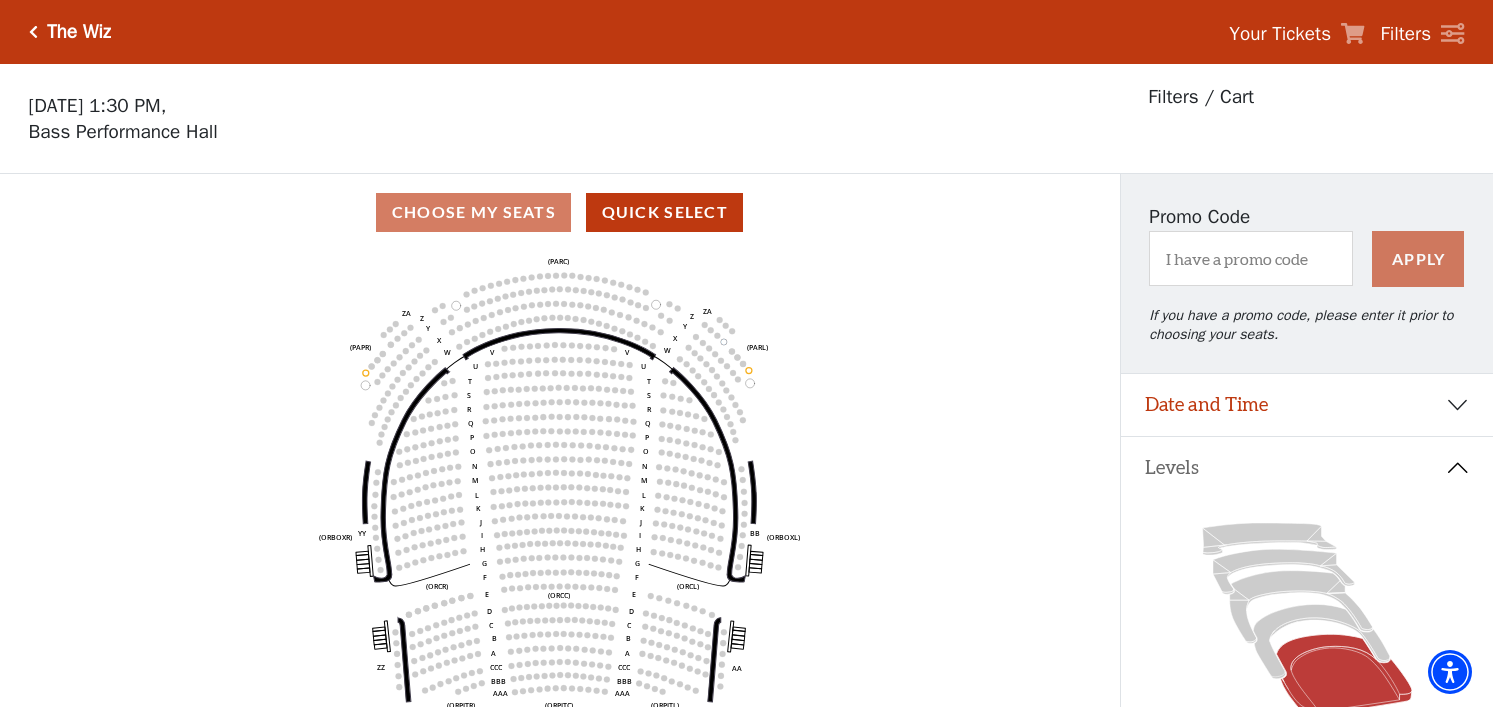 click at bounding box center [33, 32] 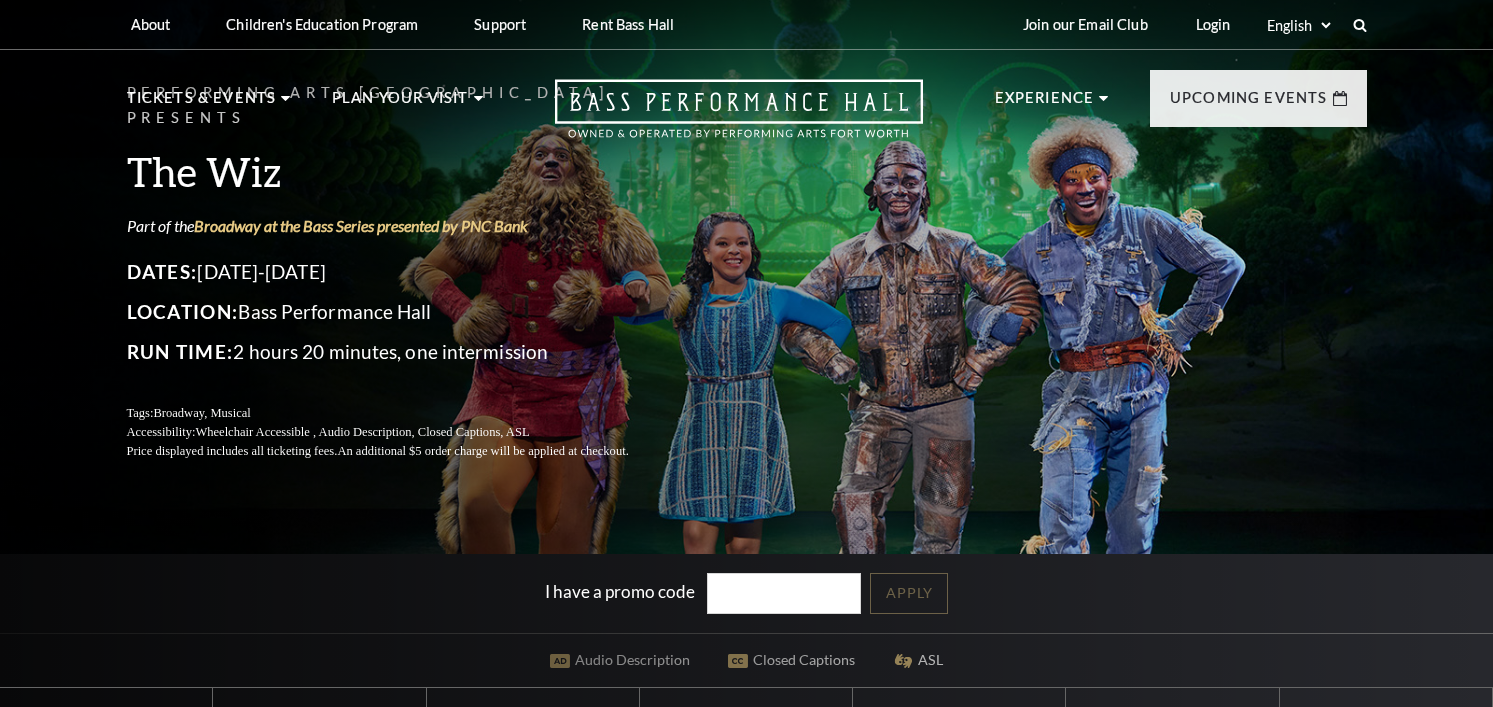 scroll, scrollTop: 0, scrollLeft: 0, axis: both 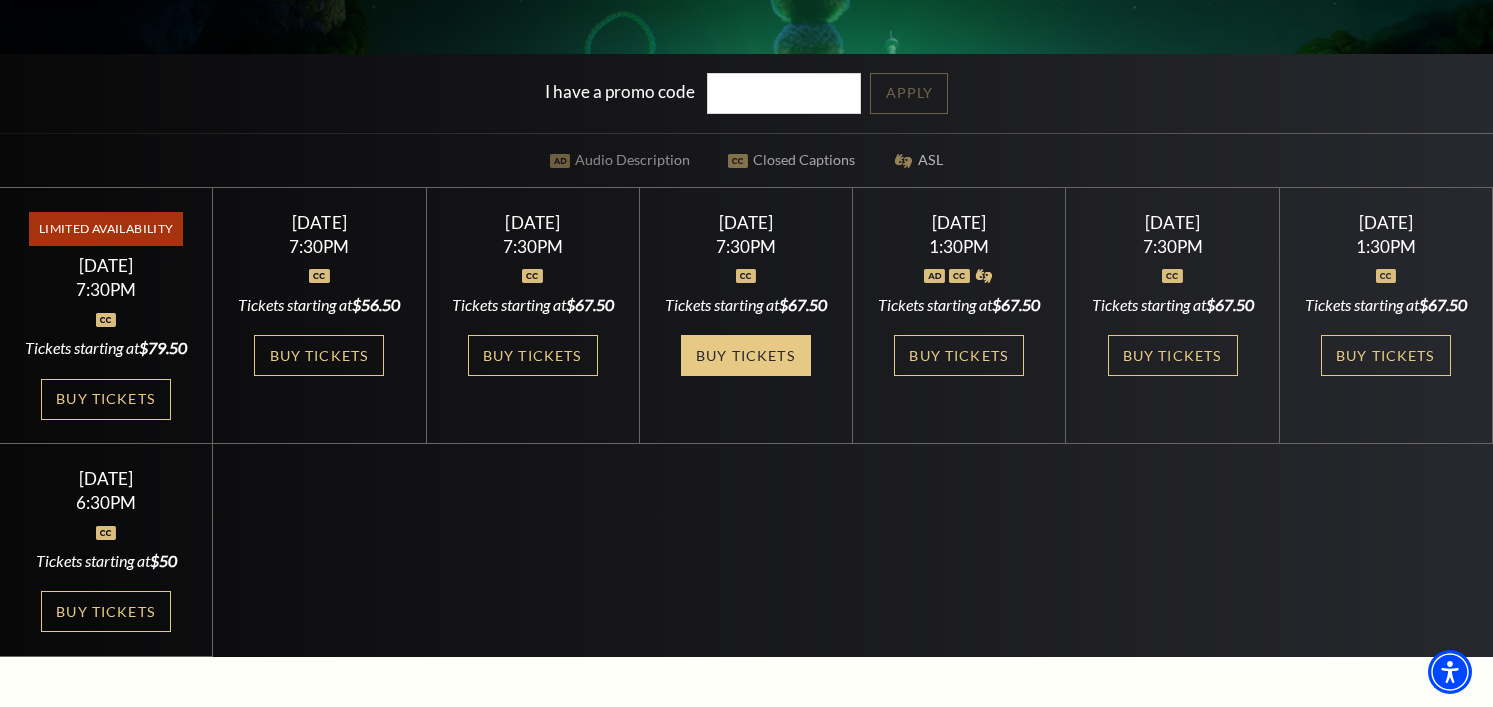 click on "Buy Tickets" at bounding box center (746, 355) 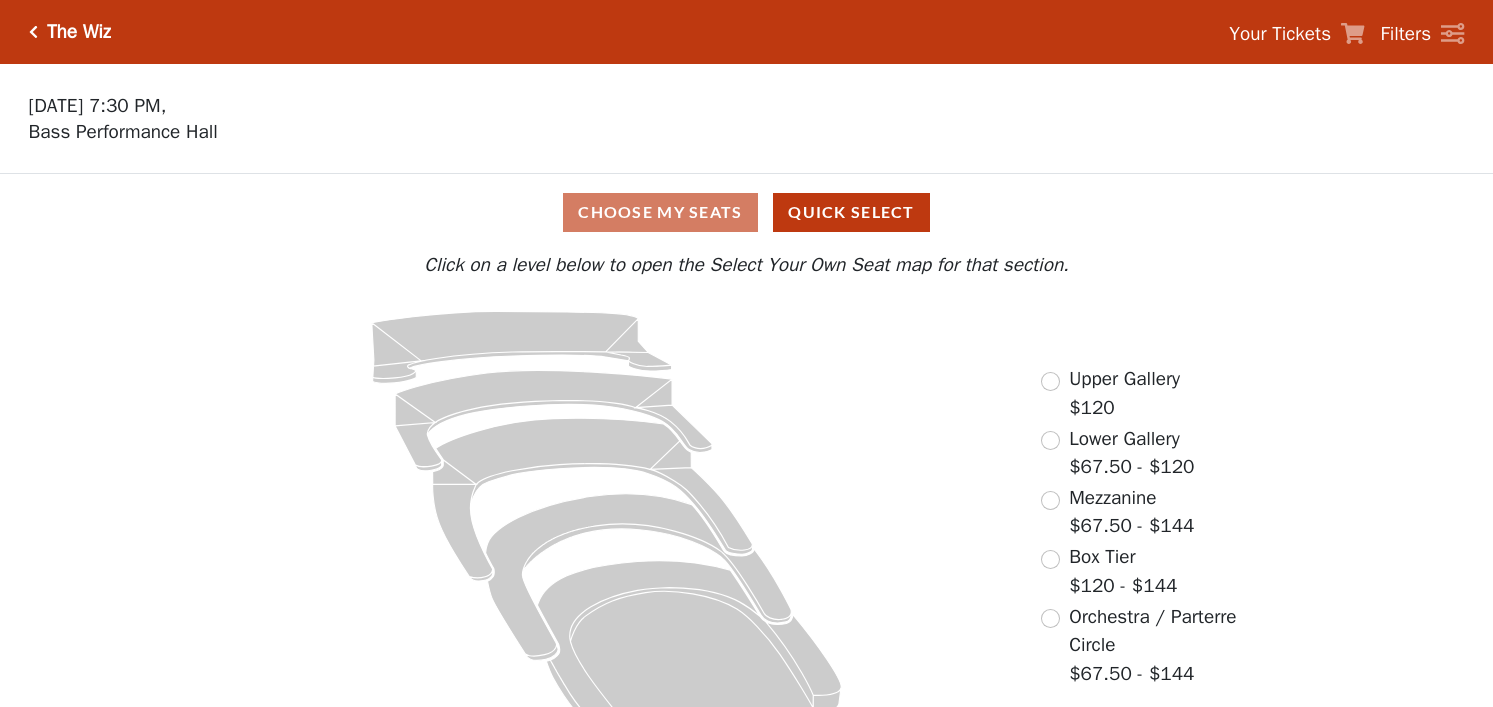 scroll, scrollTop: 0, scrollLeft: 0, axis: both 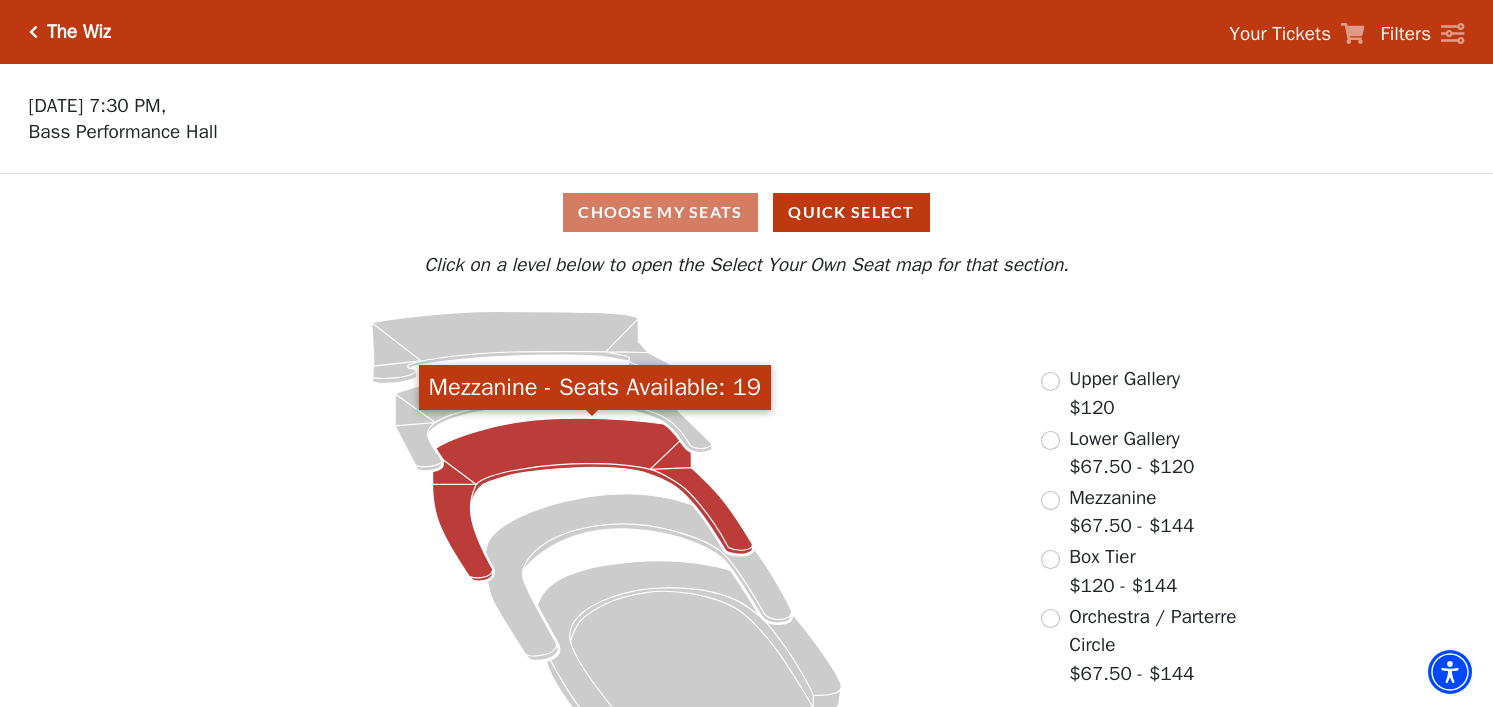click 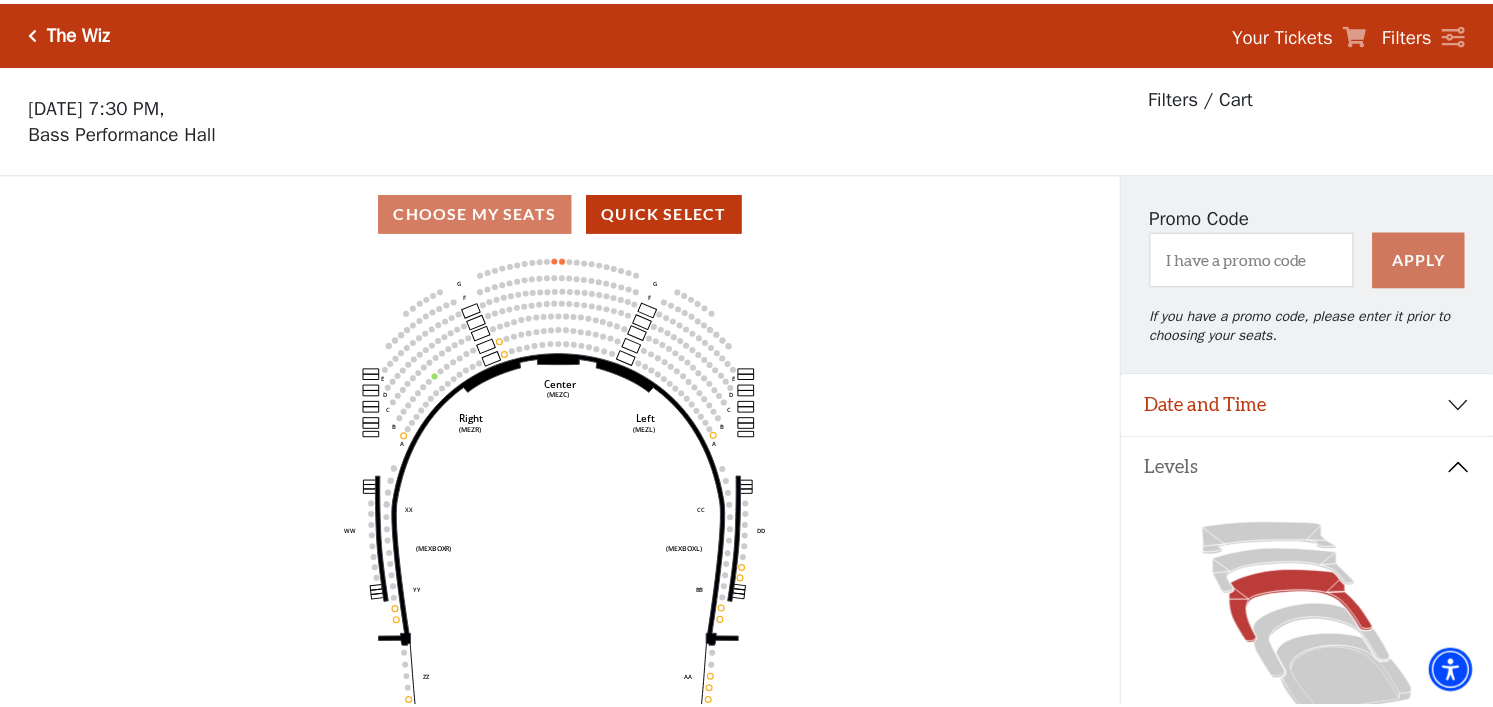 scroll, scrollTop: 93, scrollLeft: 0, axis: vertical 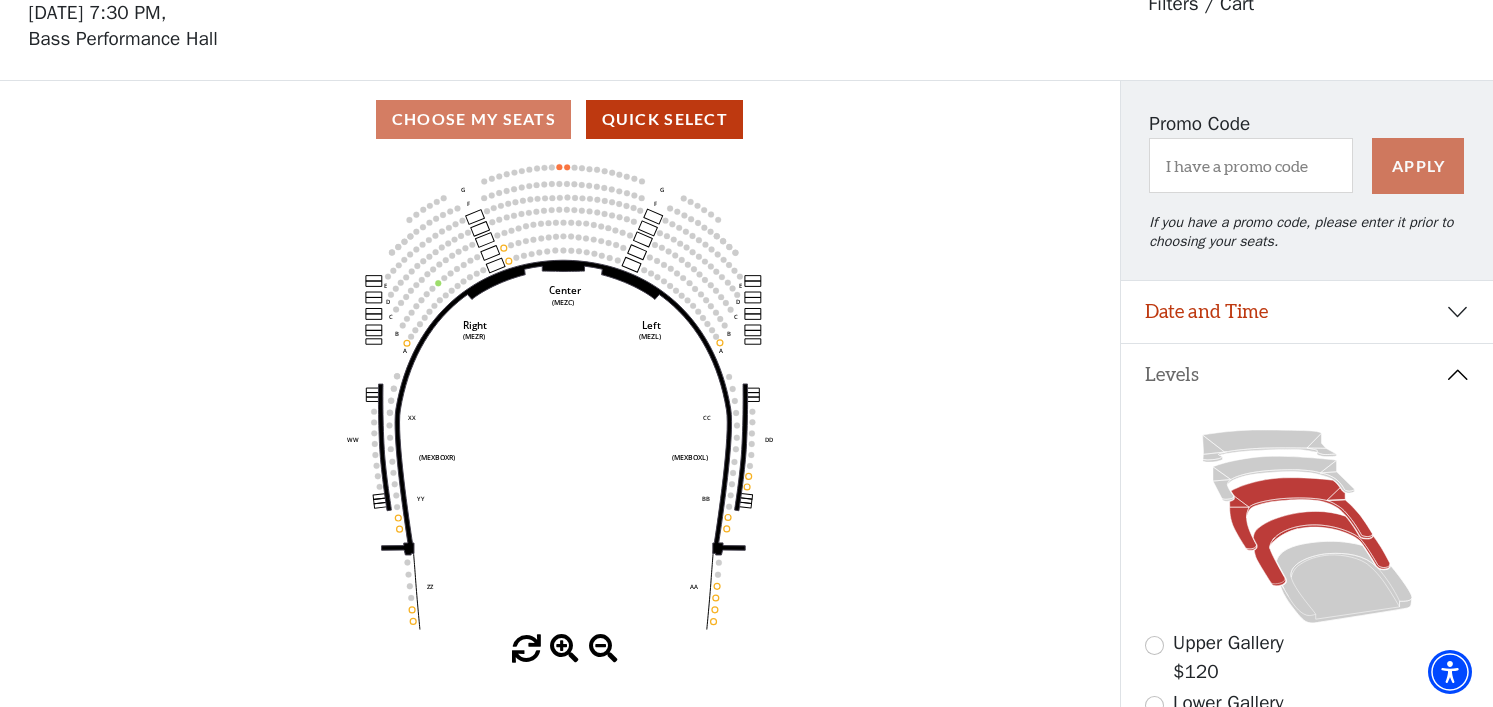 click 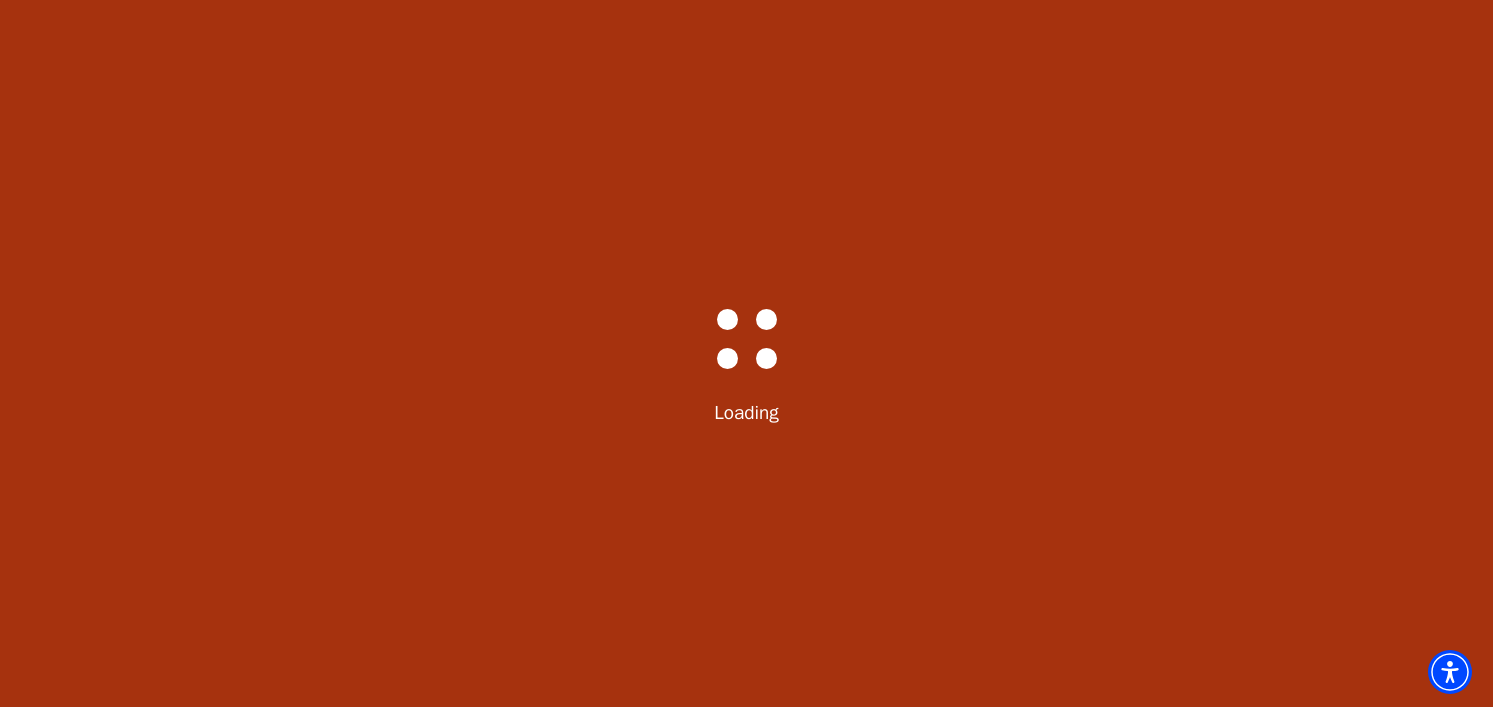scroll, scrollTop: 93, scrollLeft: 0, axis: vertical 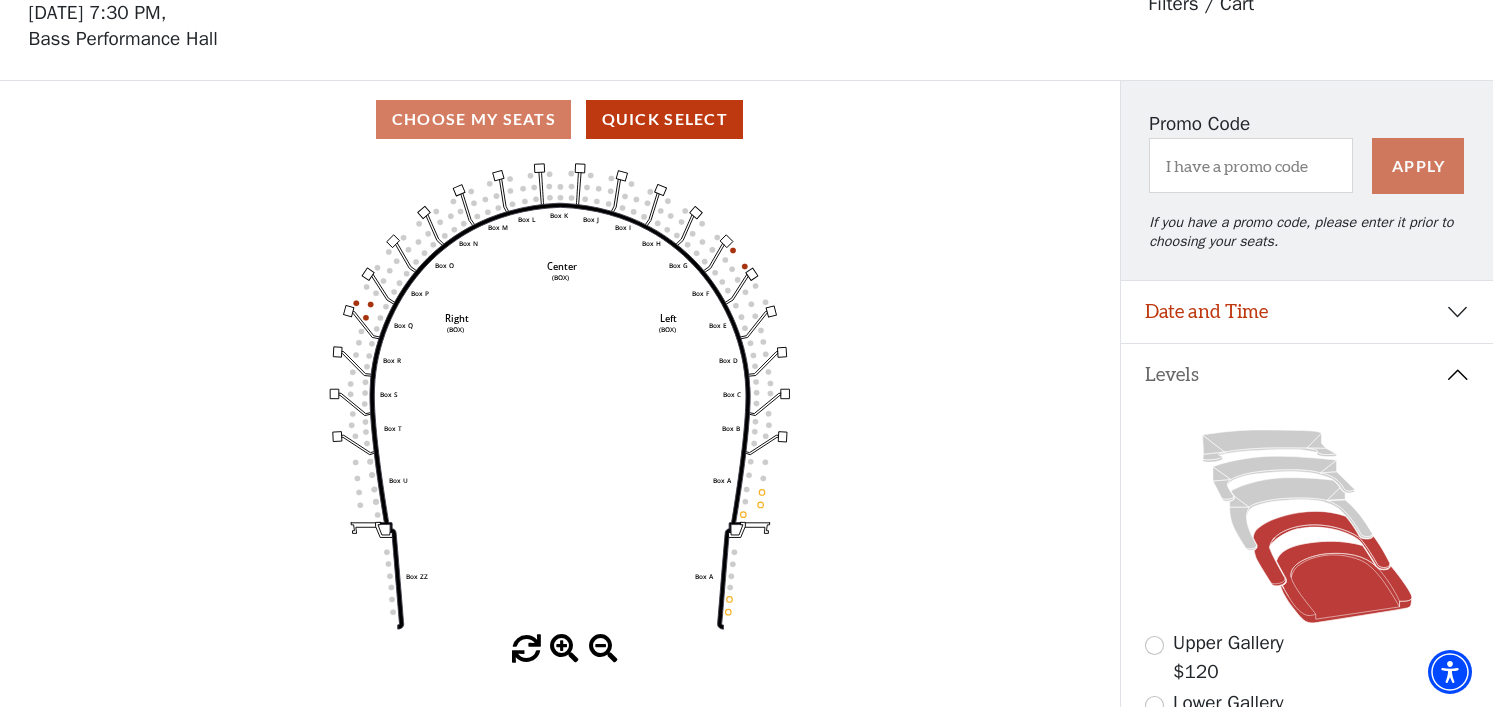 click 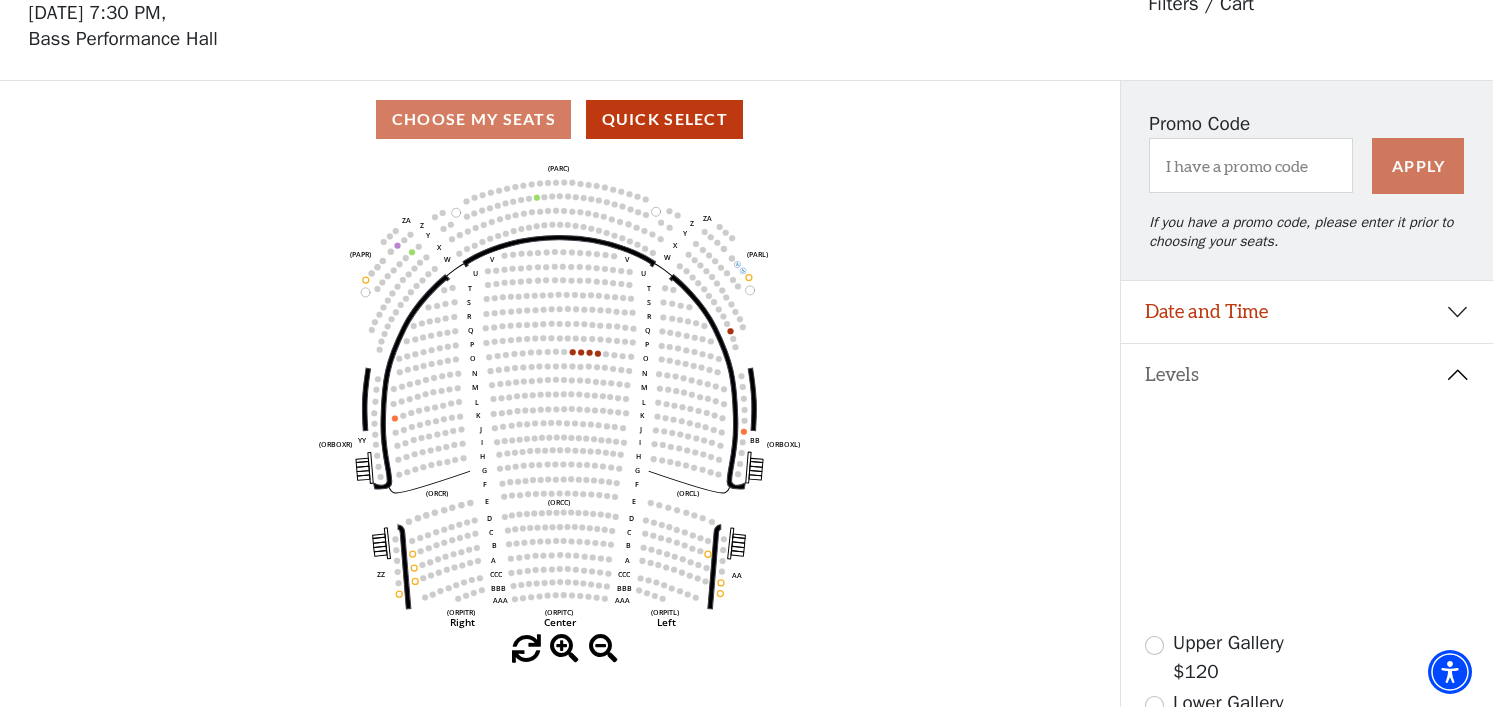 scroll, scrollTop: 0, scrollLeft: 0, axis: both 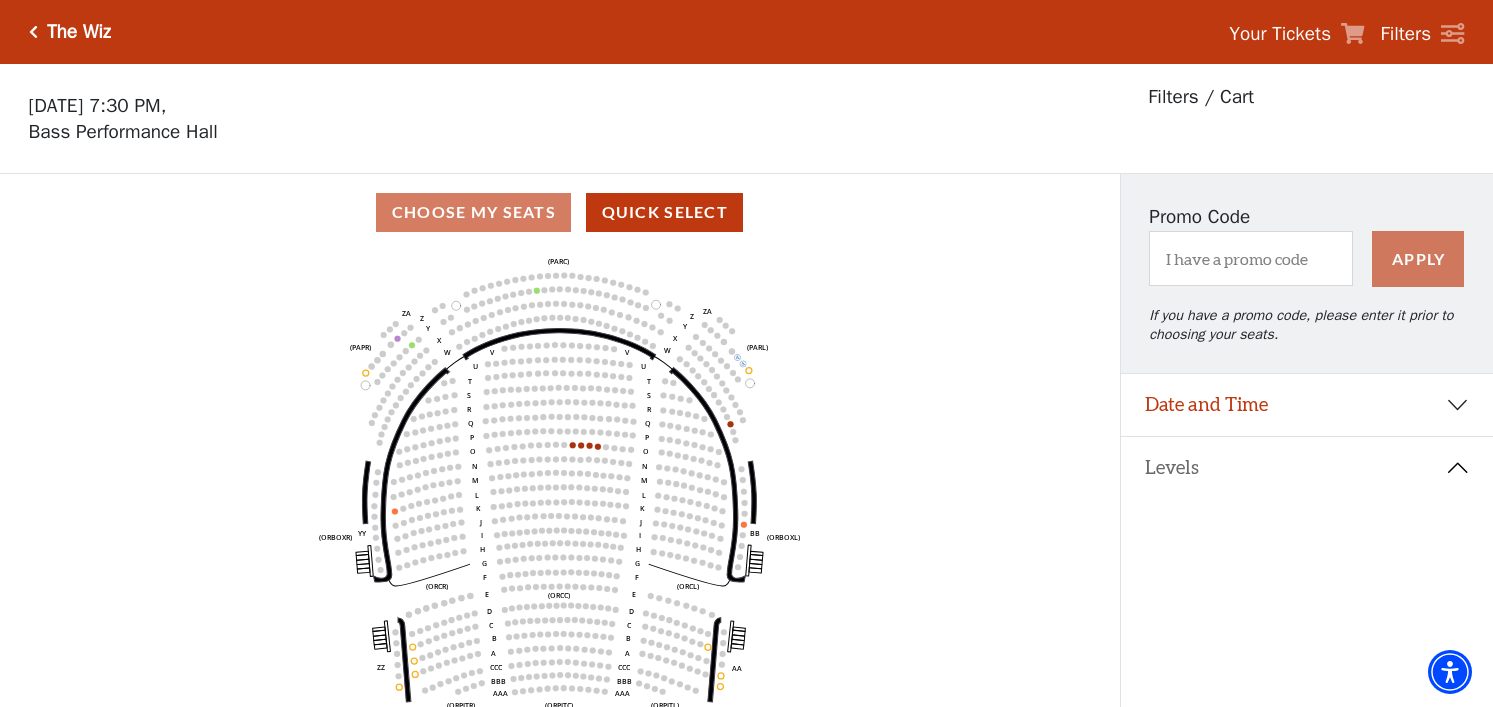 click on "The Wiz" at bounding box center [74, 32] 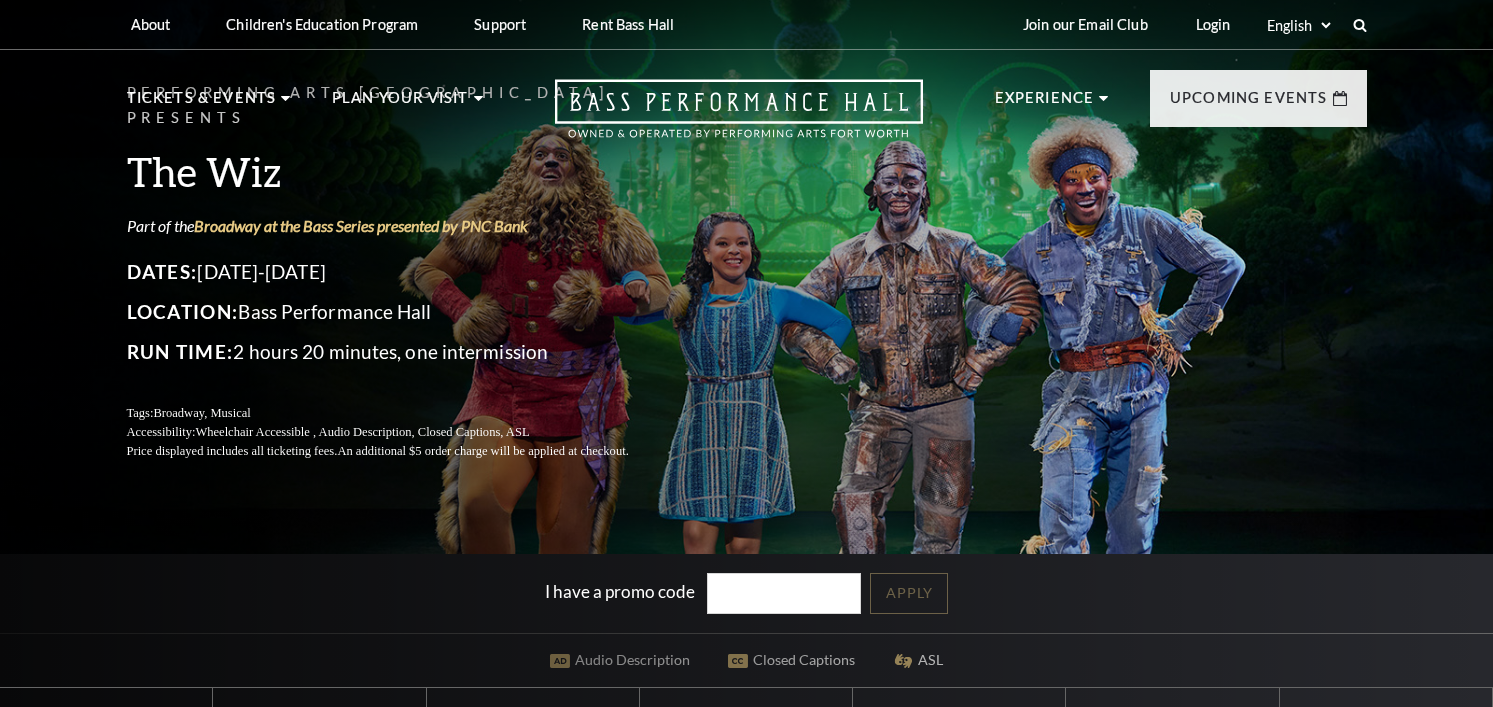 scroll, scrollTop: 0, scrollLeft: 0, axis: both 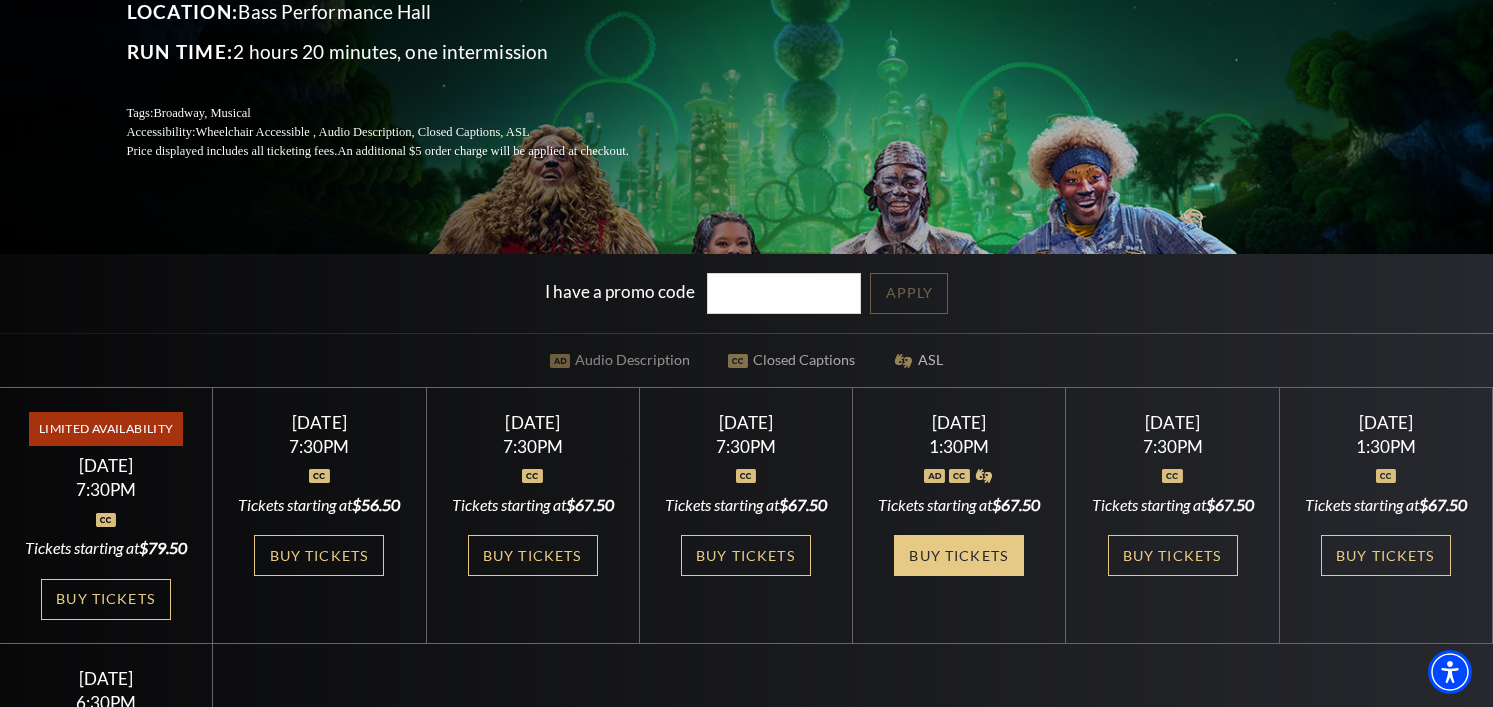 click on "Buy Tickets" at bounding box center (959, 555) 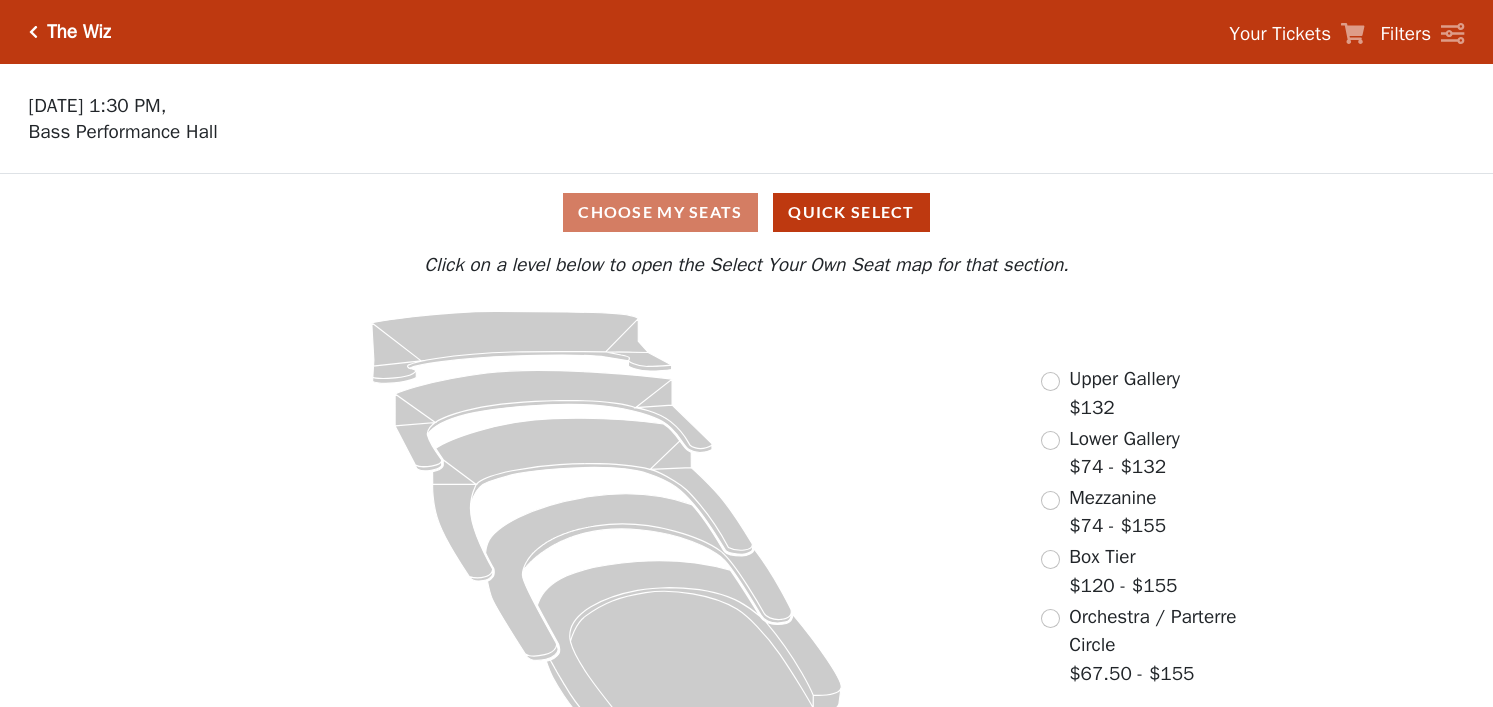 scroll, scrollTop: 0, scrollLeft: 0, axis: both 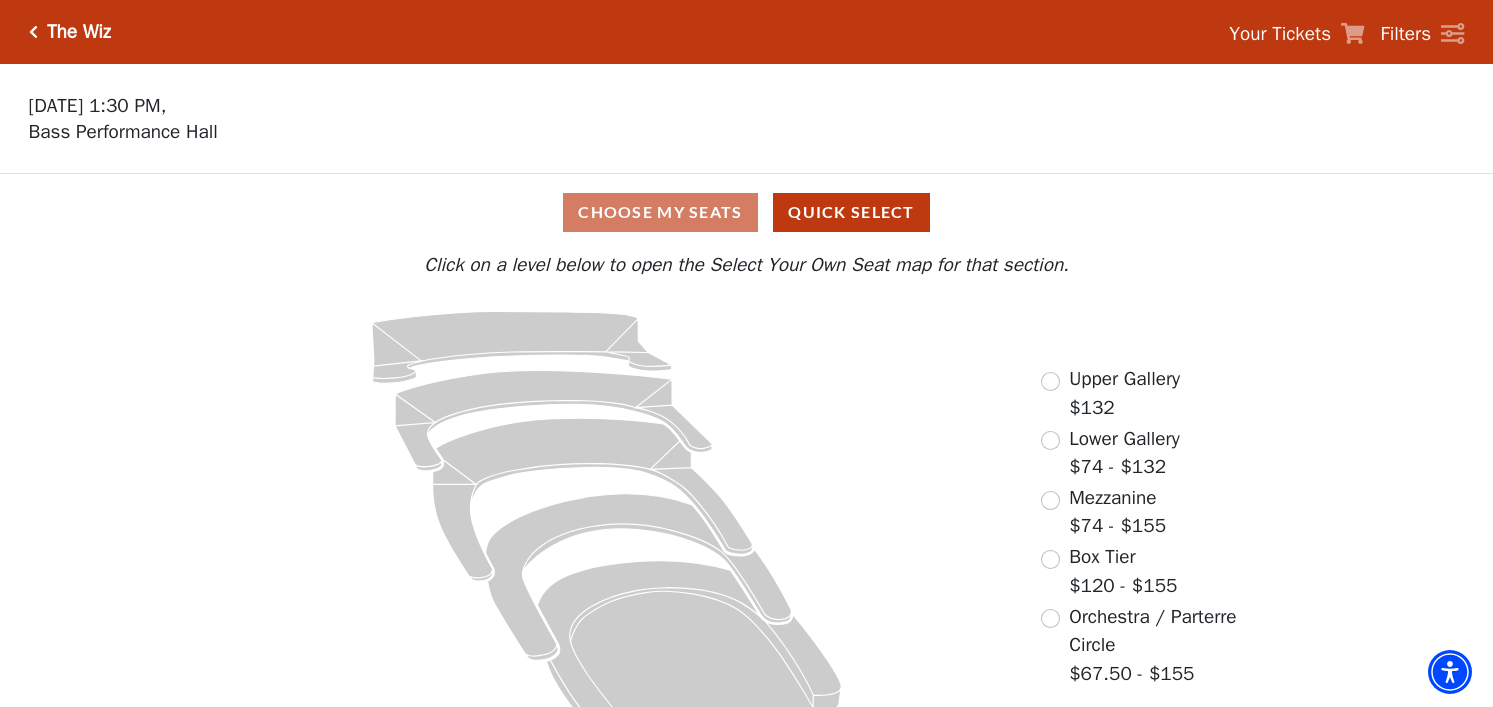 click at bounding box center [33, 32] 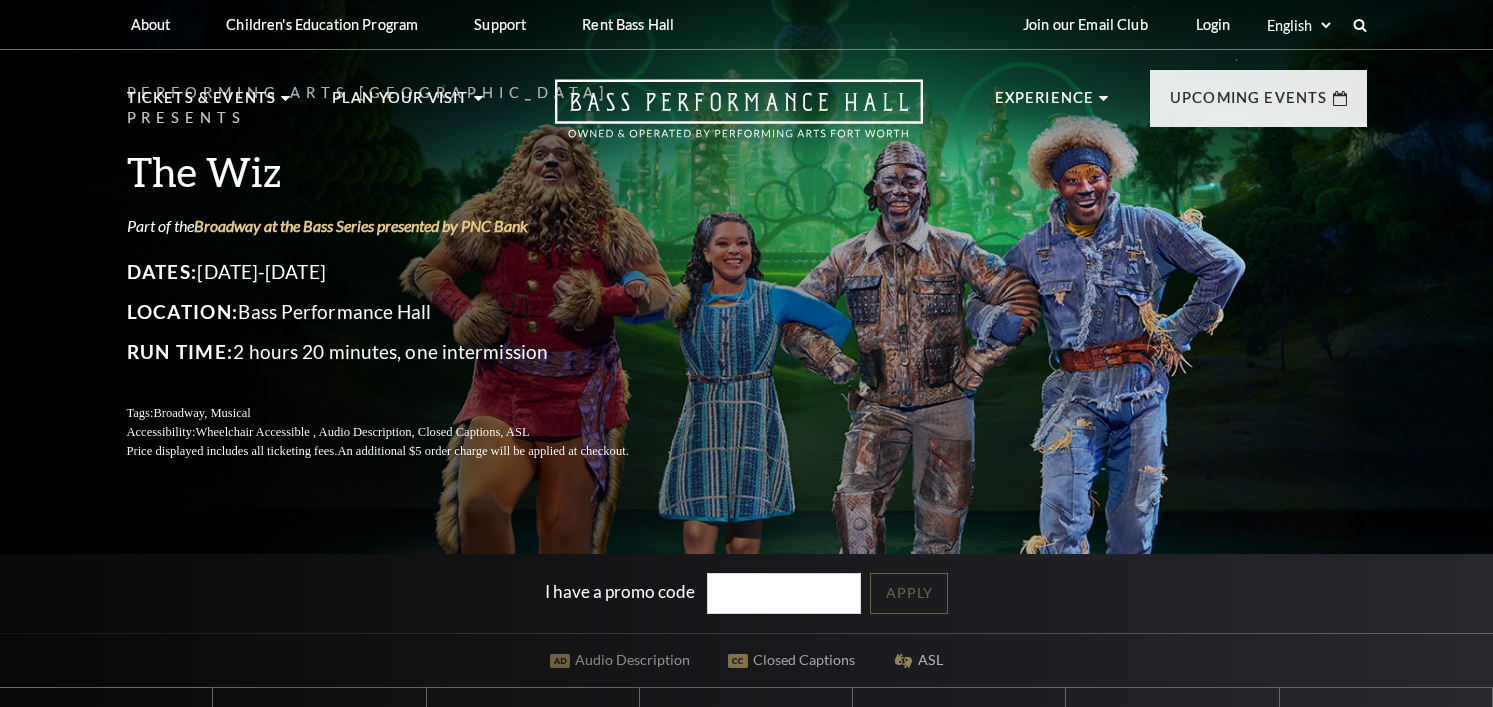 scroll, scrollTop: 0, scrollLeft: 0, axis: both 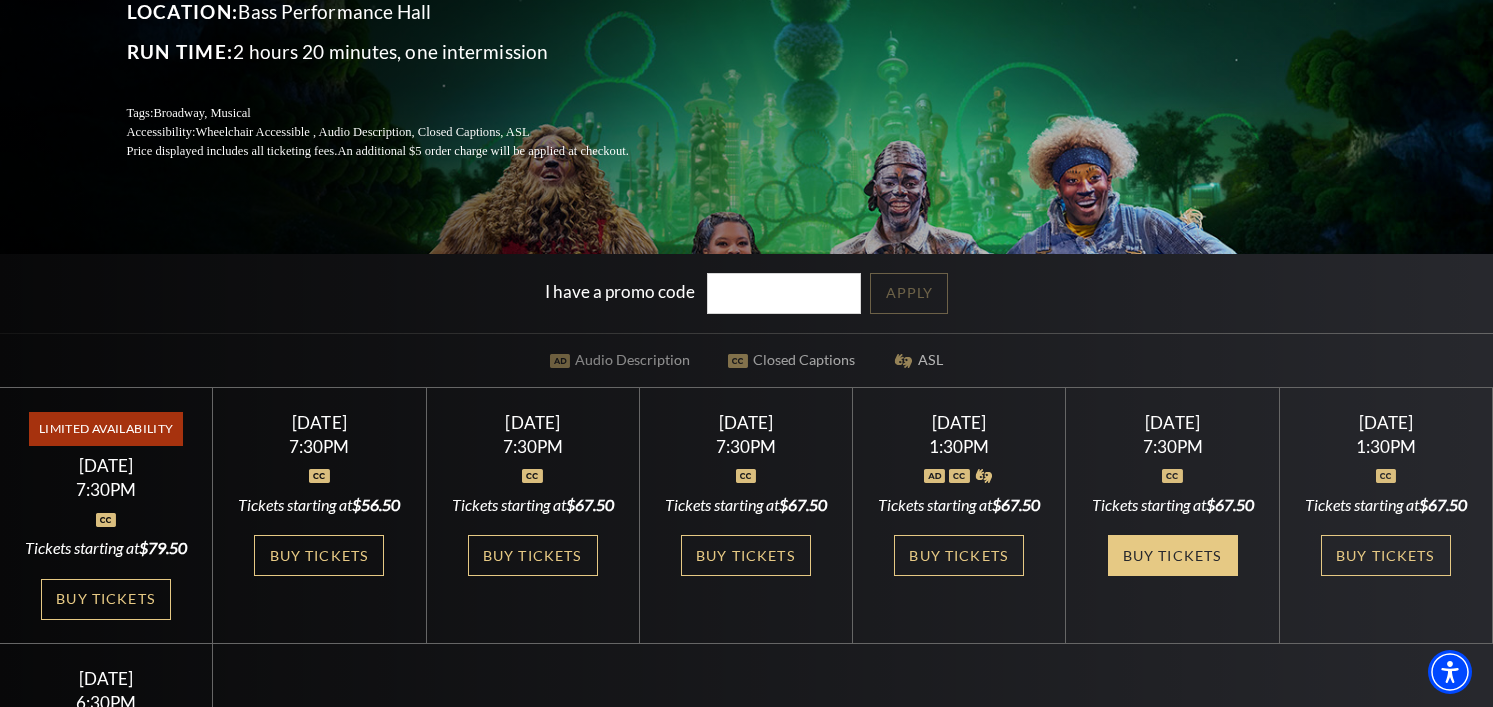 click on "Buy Tickets" at bounding box center [1173, 555] 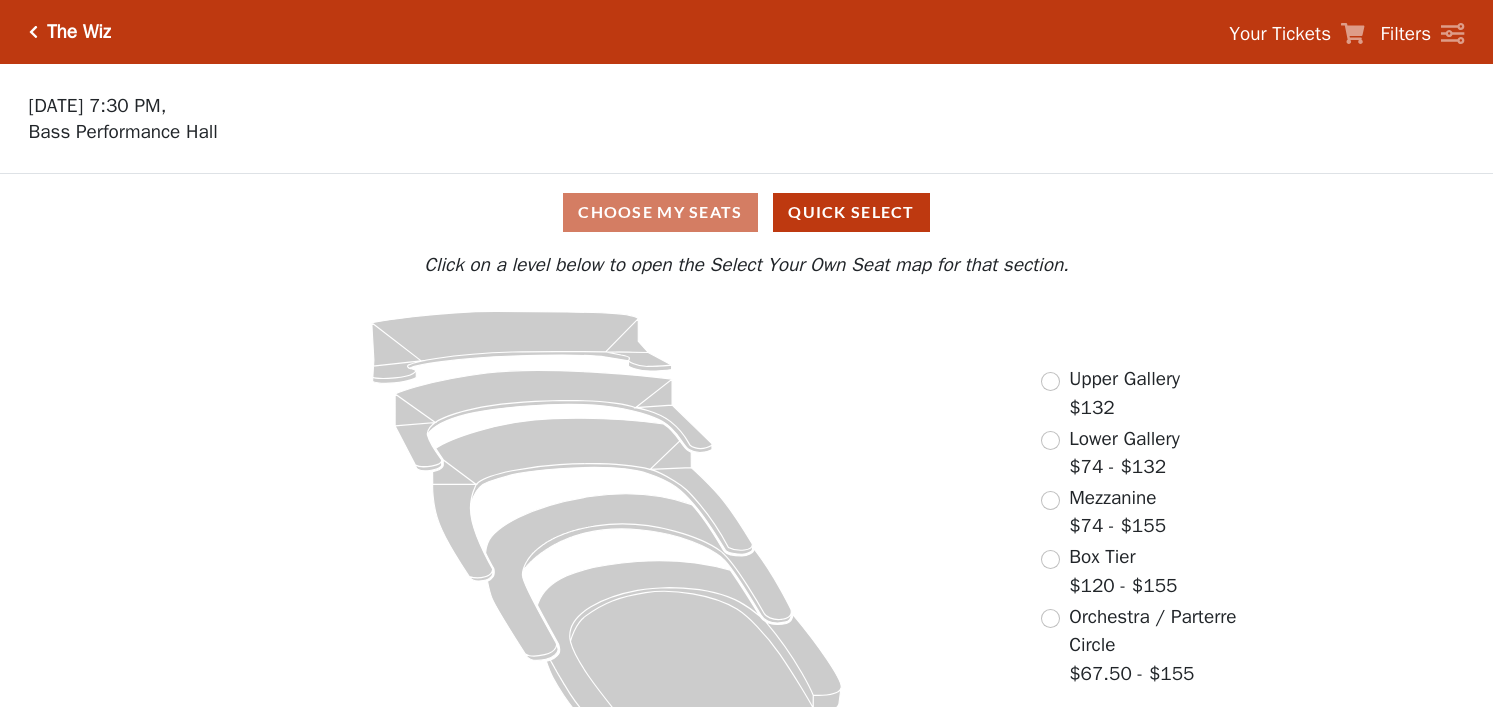 scroll, scrollTop: 0, scrollLeft: 0, axis: both 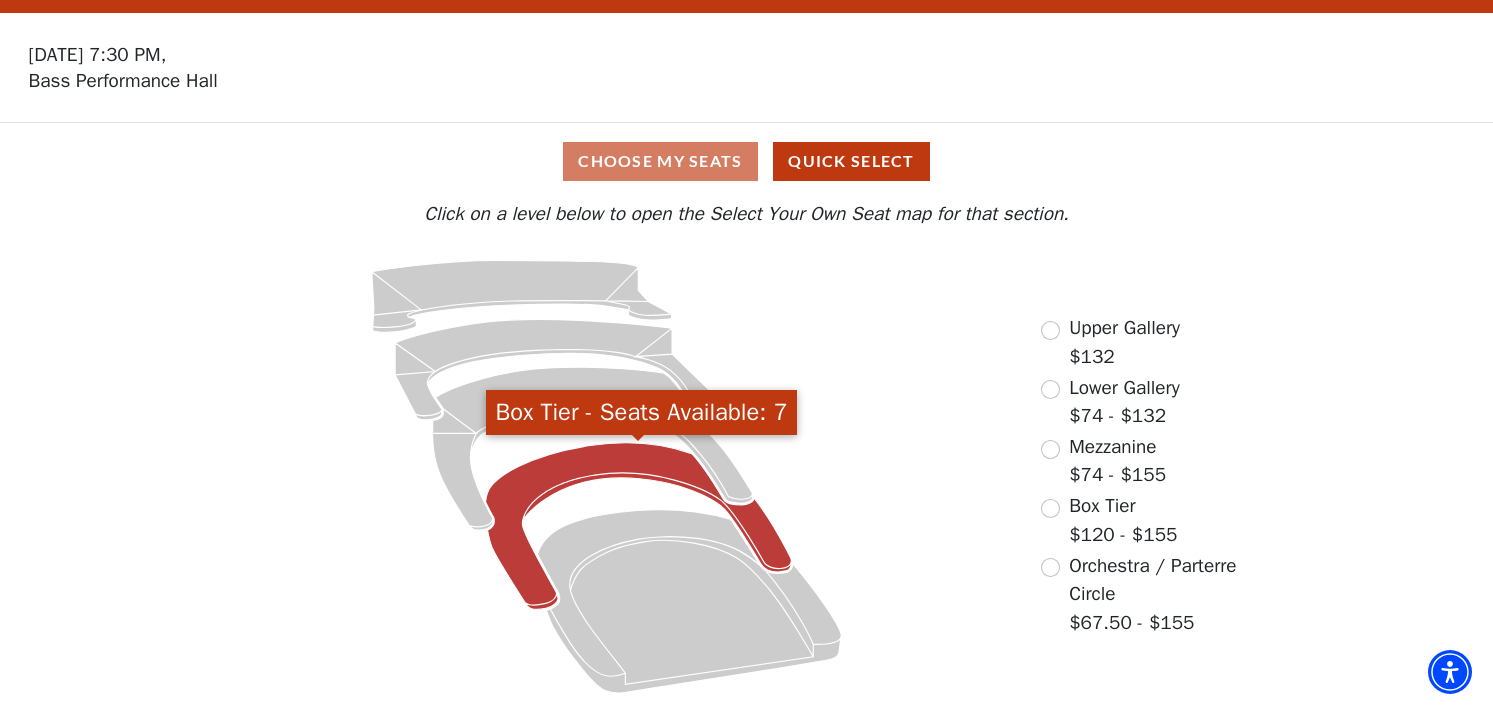 click 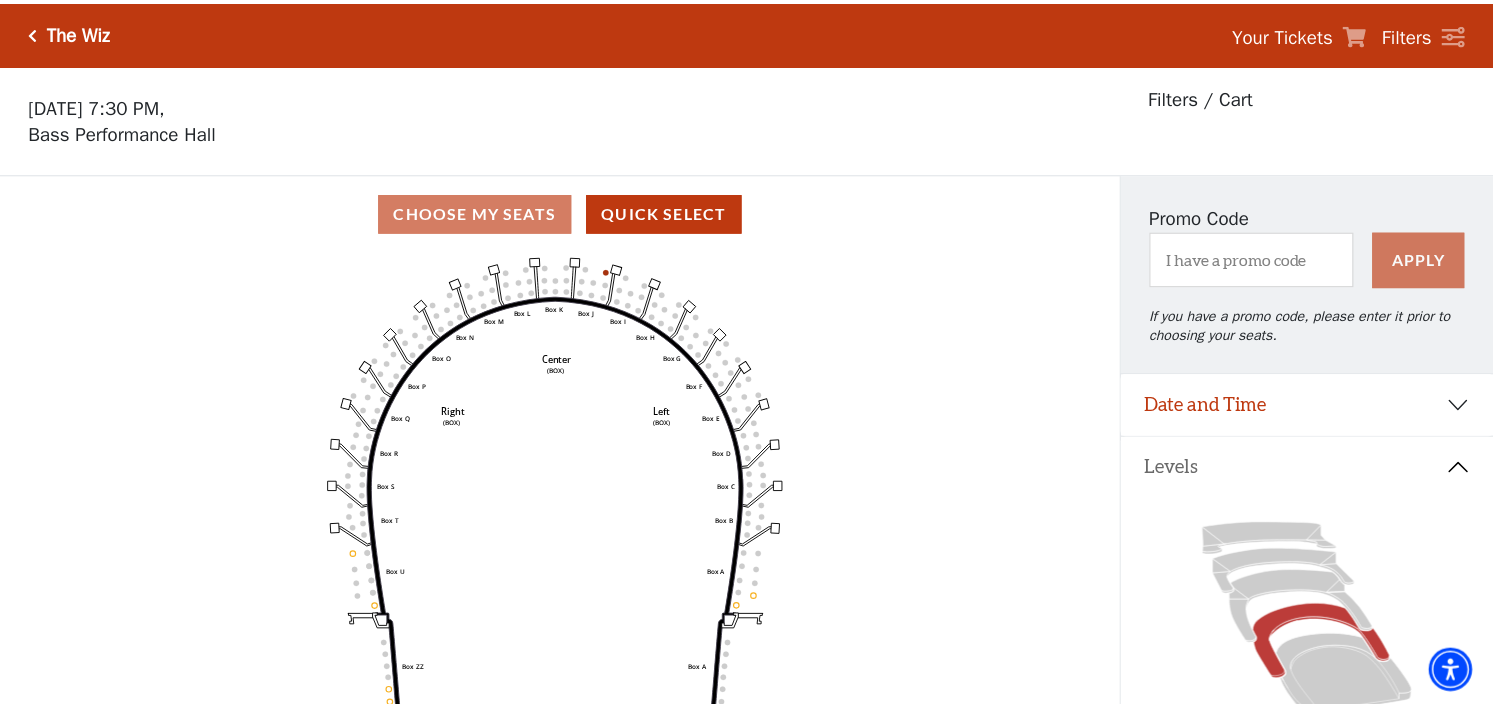 scroll, scrollTop: 93, scrollLeft: 0, axis: vertical 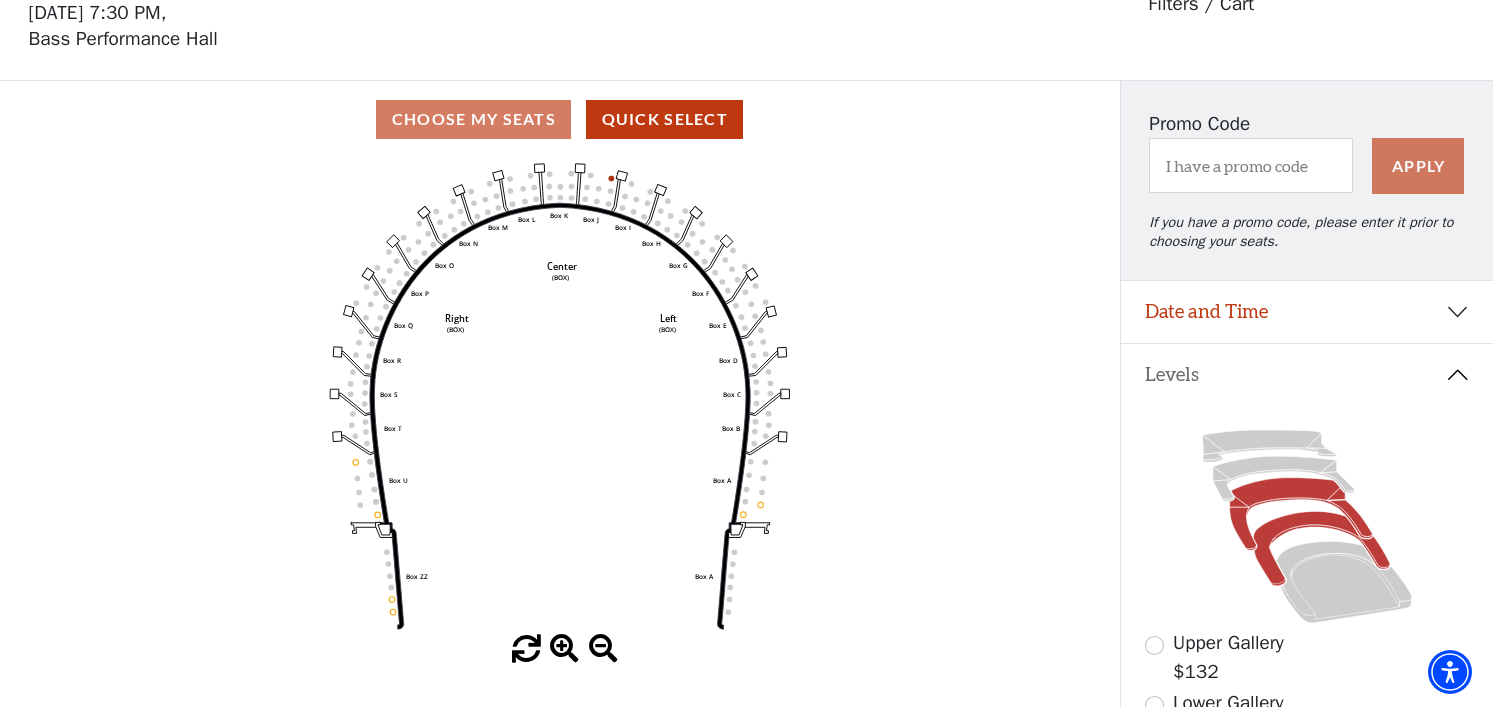click 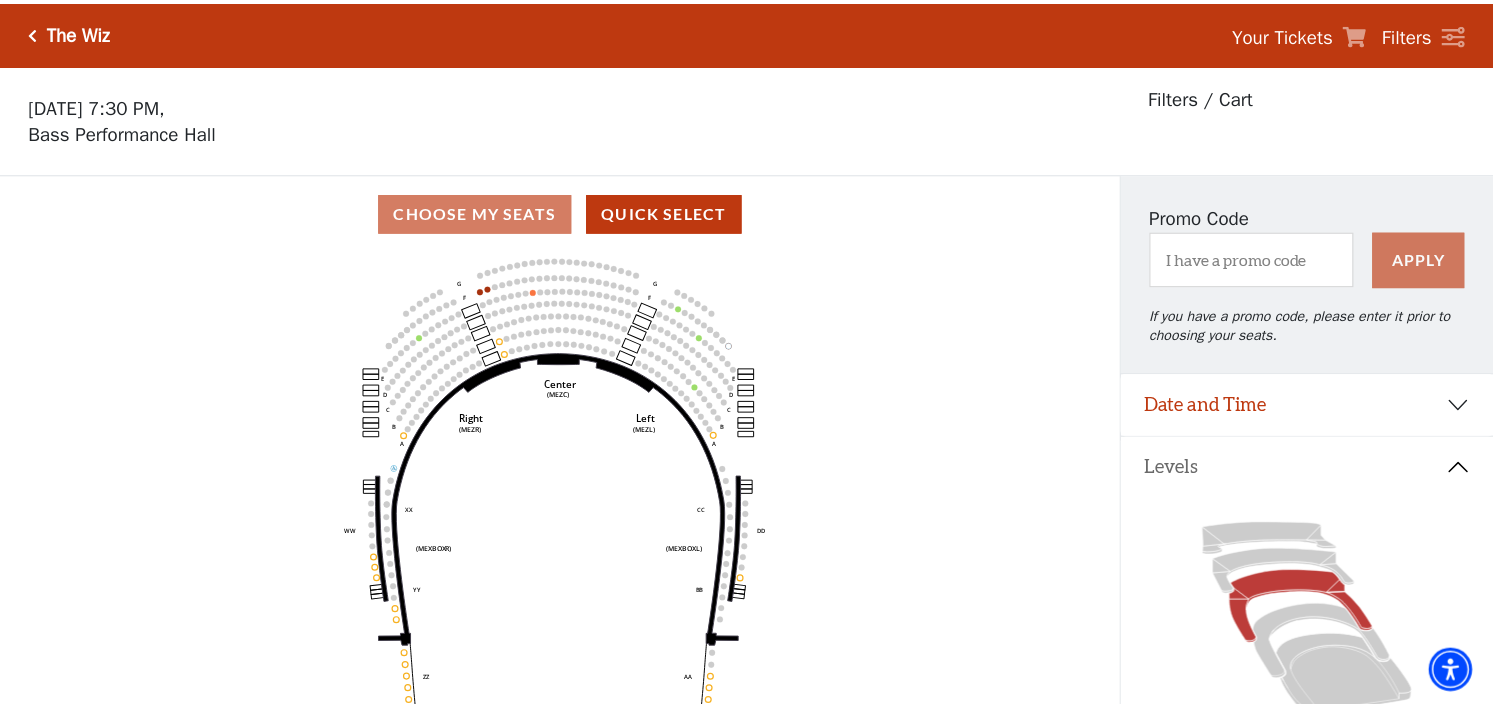 scroll, scrollTop: 93, scrollLeft: 0, axis: vertical 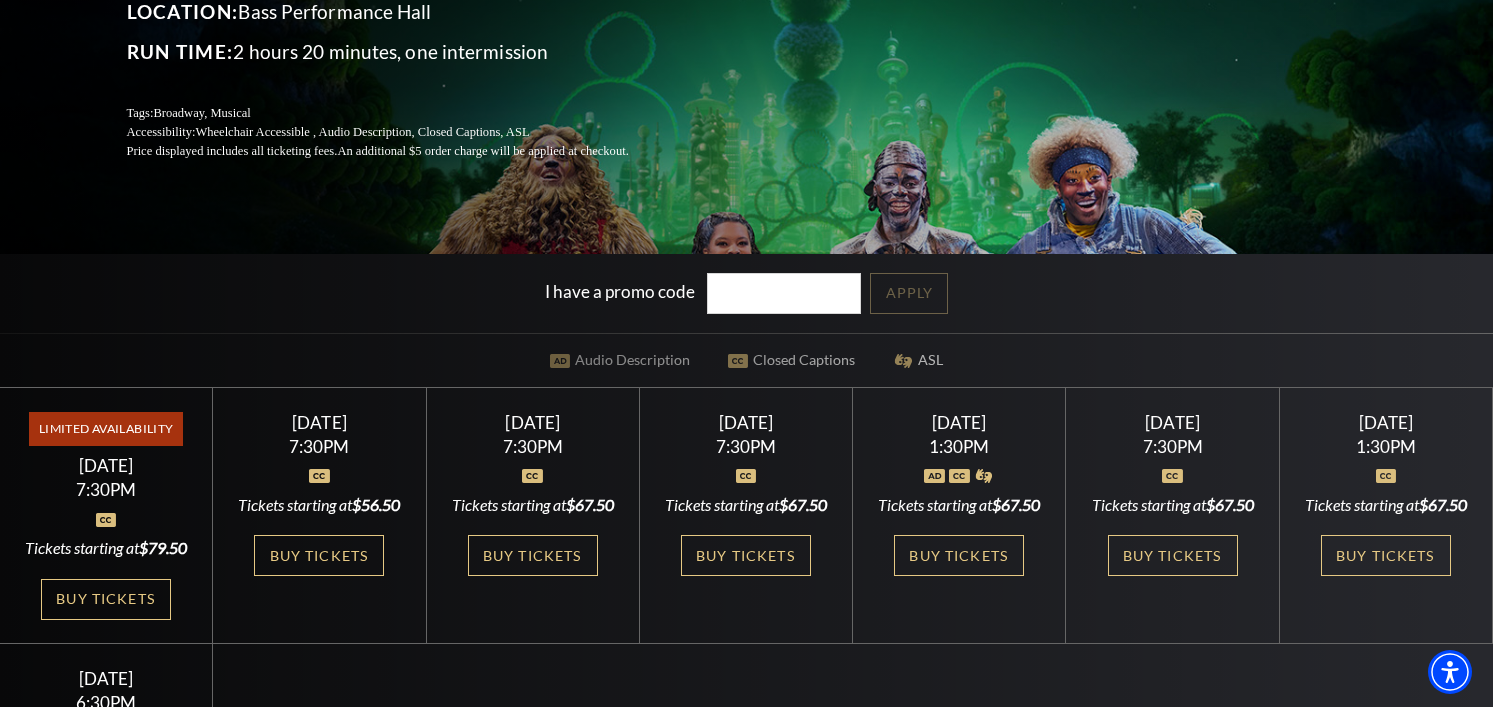 drag, startPoint x: 1358, startPoint y: 706, endPoint x: 1454, endPoint y: 714, distance: 96.332756 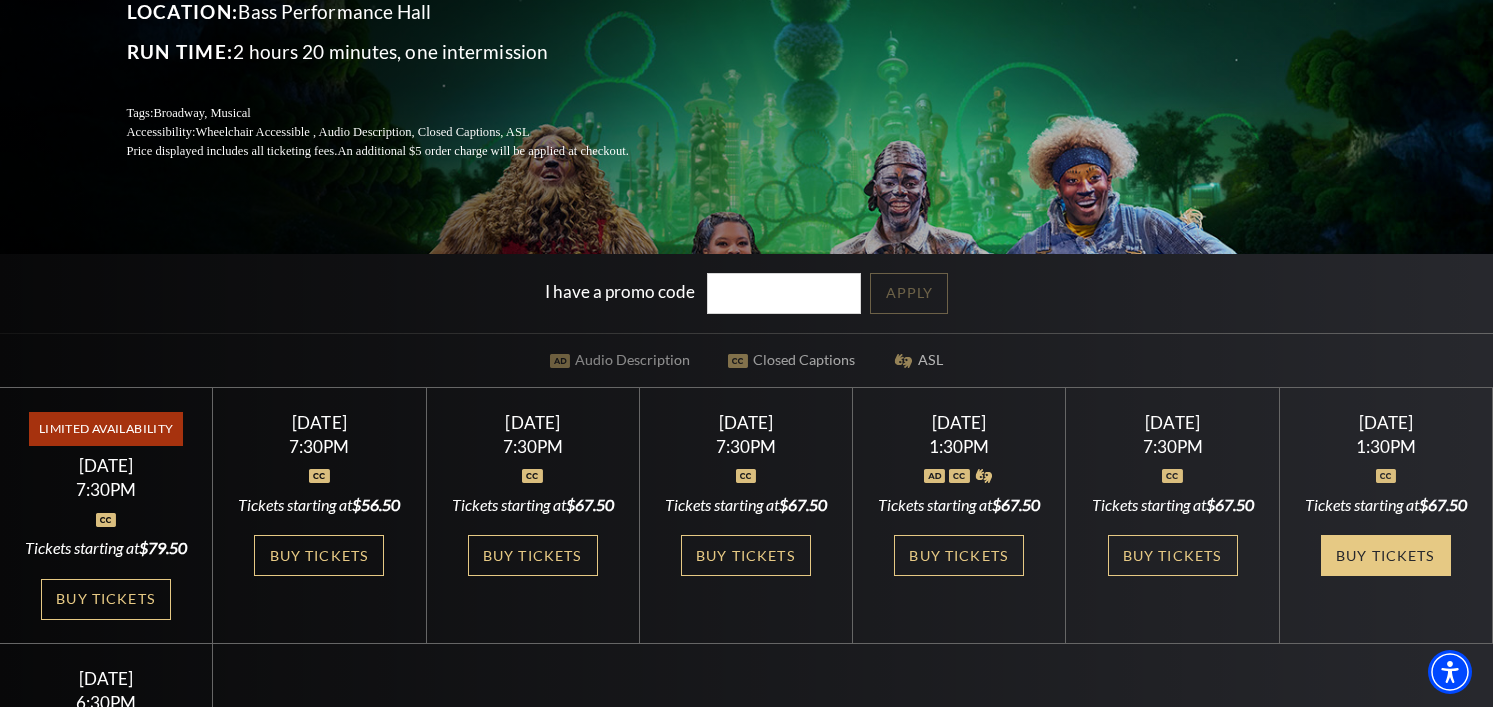 click on "Buy Tickets" at bounding box center (1386, 555) 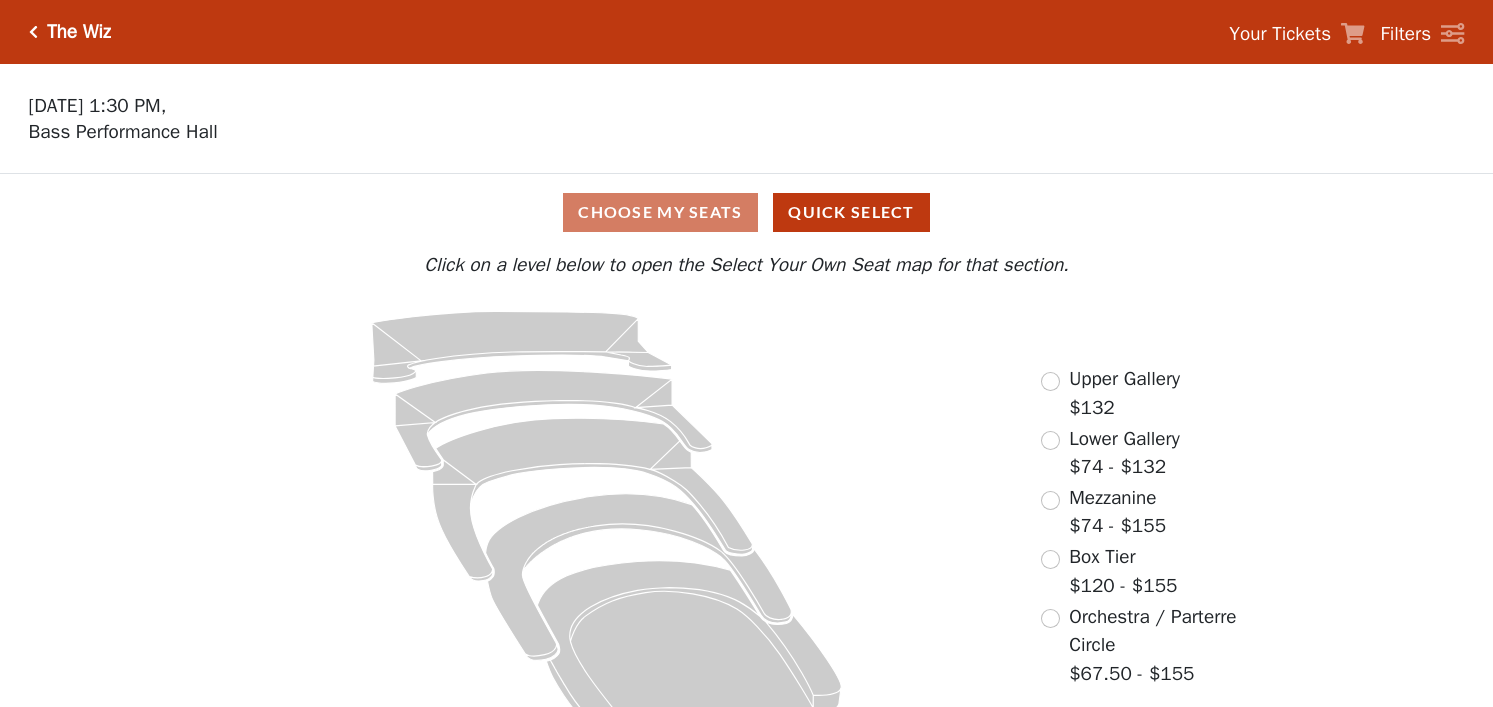 scroll, scrollTop: 0, scrollLeft: 0, axis: both 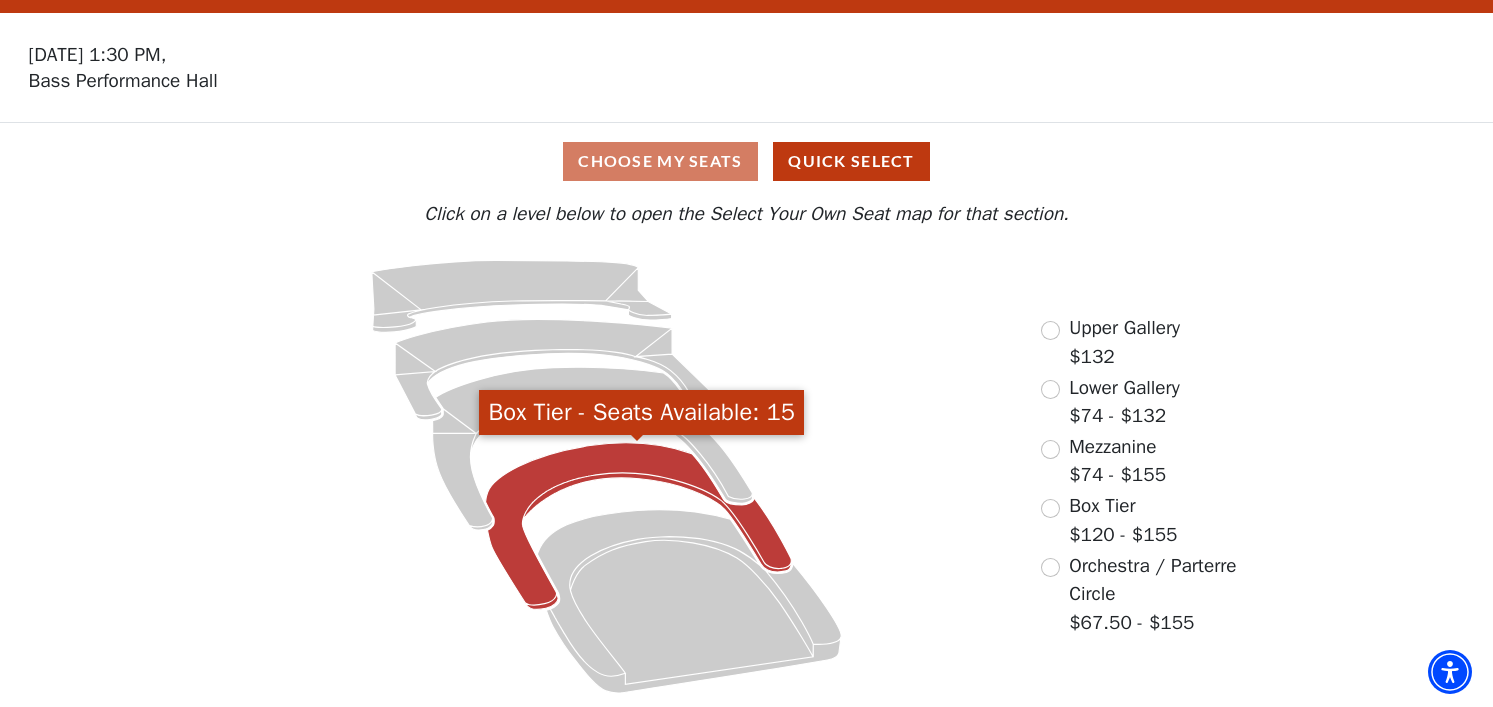 click 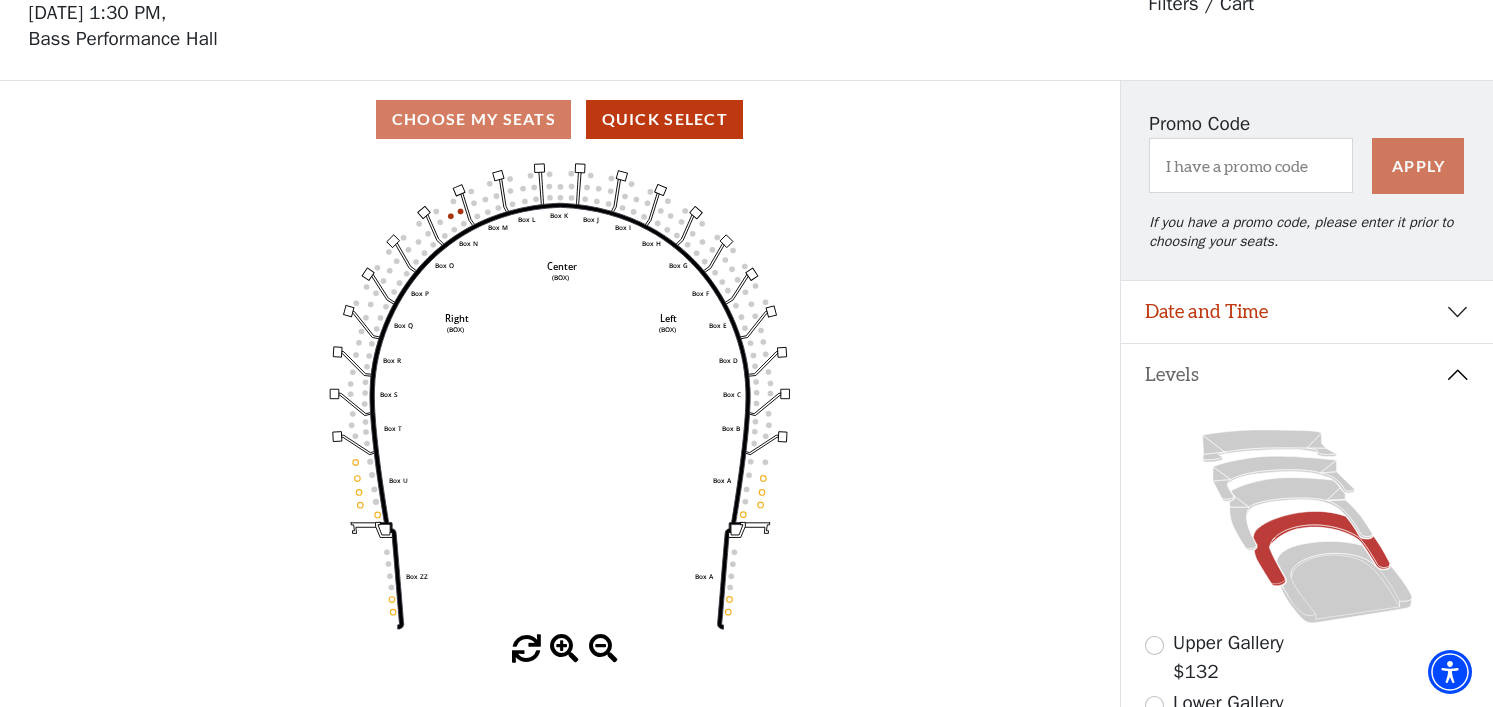 scroll, scrollTop: 293, scrollLeft: 0, axis: vertical 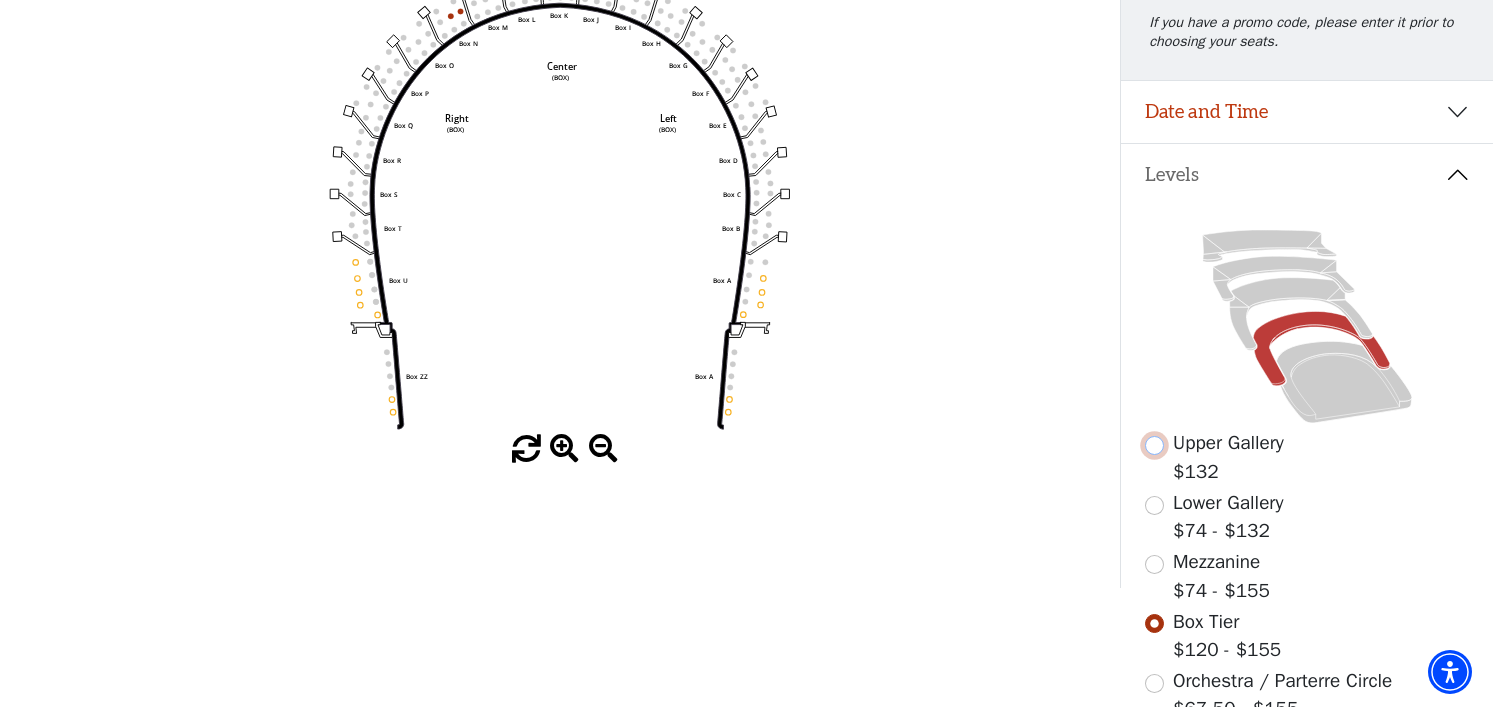 click at bounding box center [1154, 445] 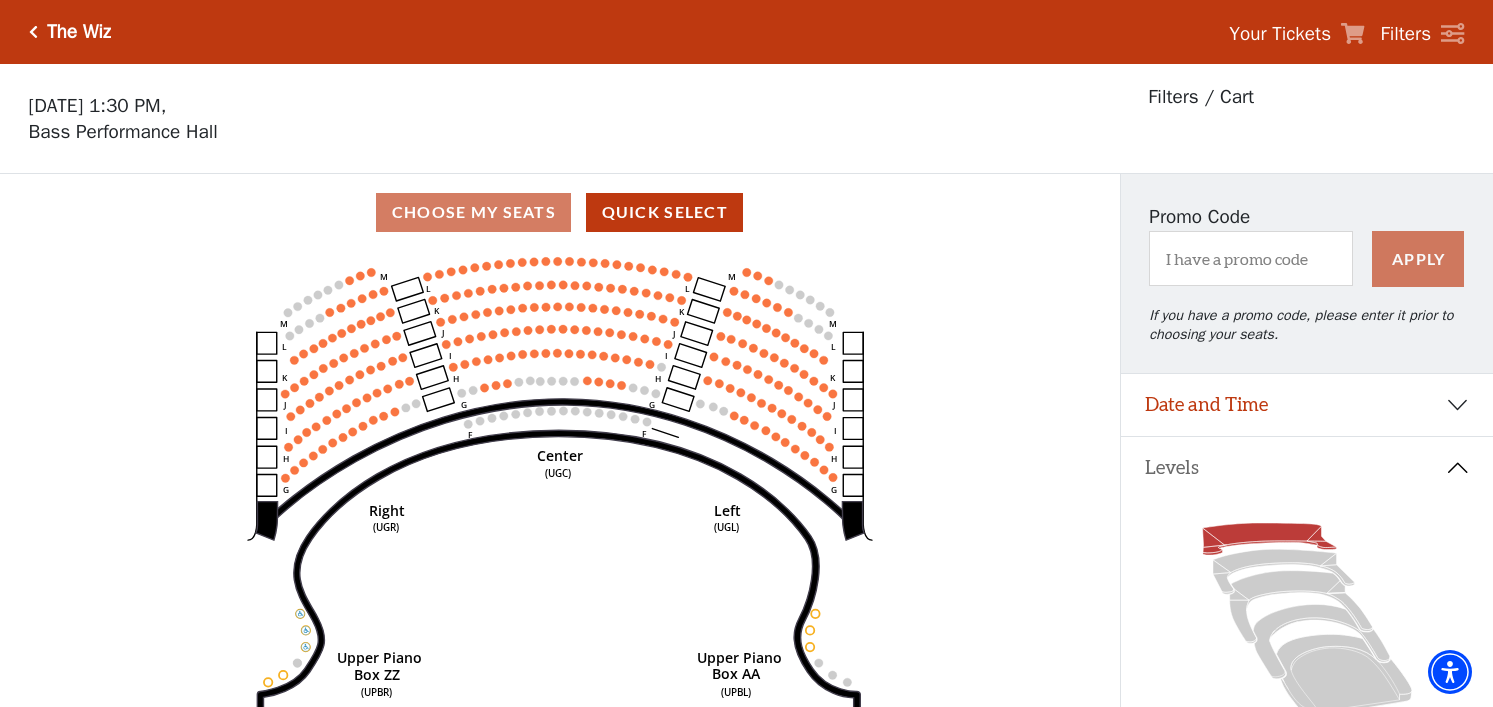scroll, scrollTop: 93, scrollLeft: 0, axis: vertical 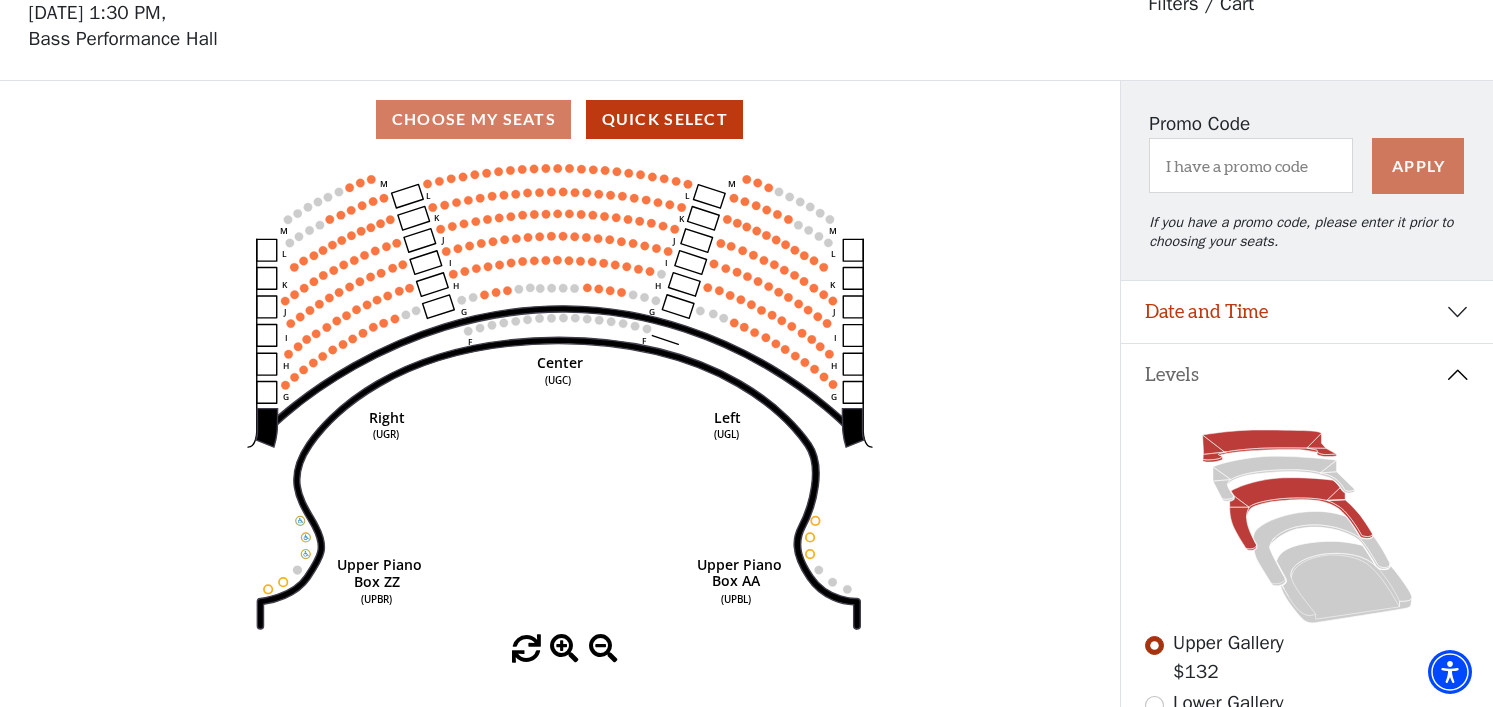 click 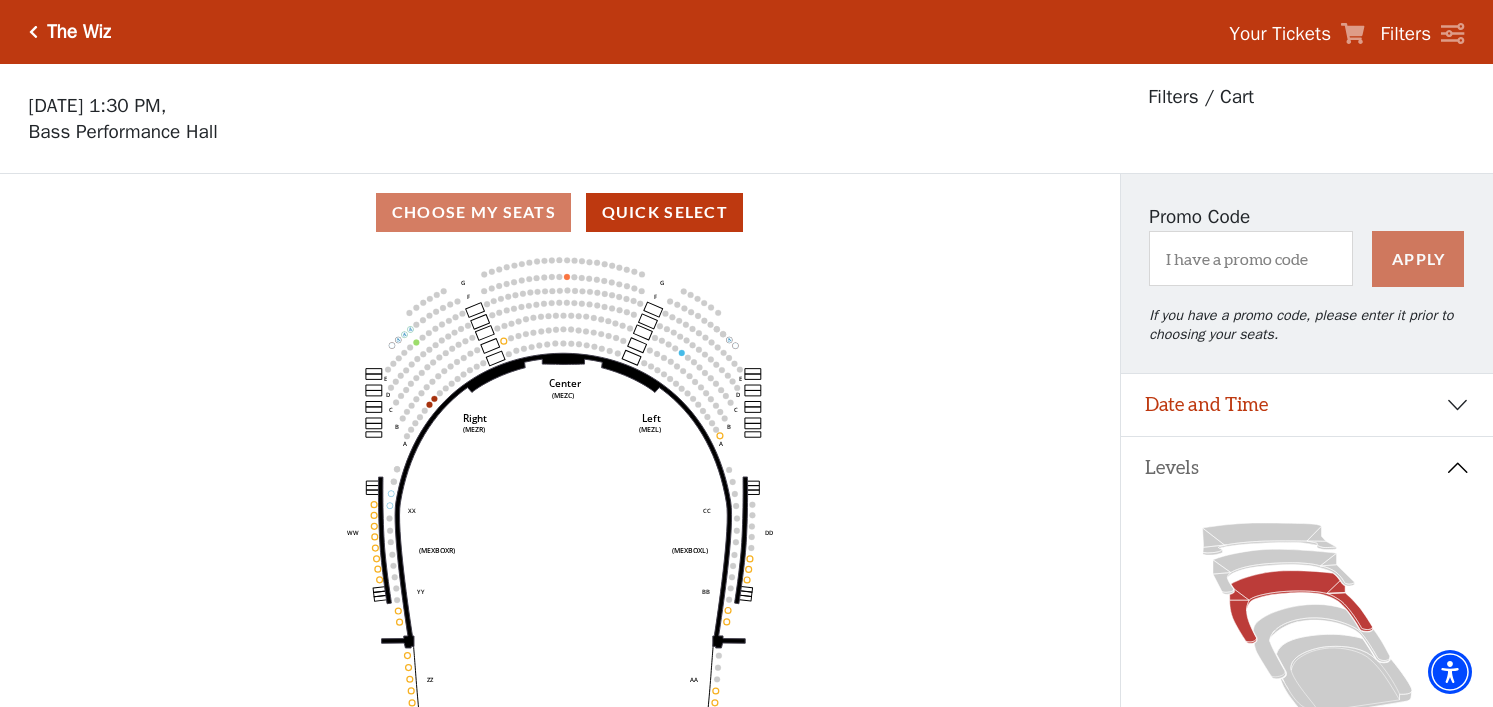 scroll, scrollTop: 200, scrollLeft: 0, axis: vertical 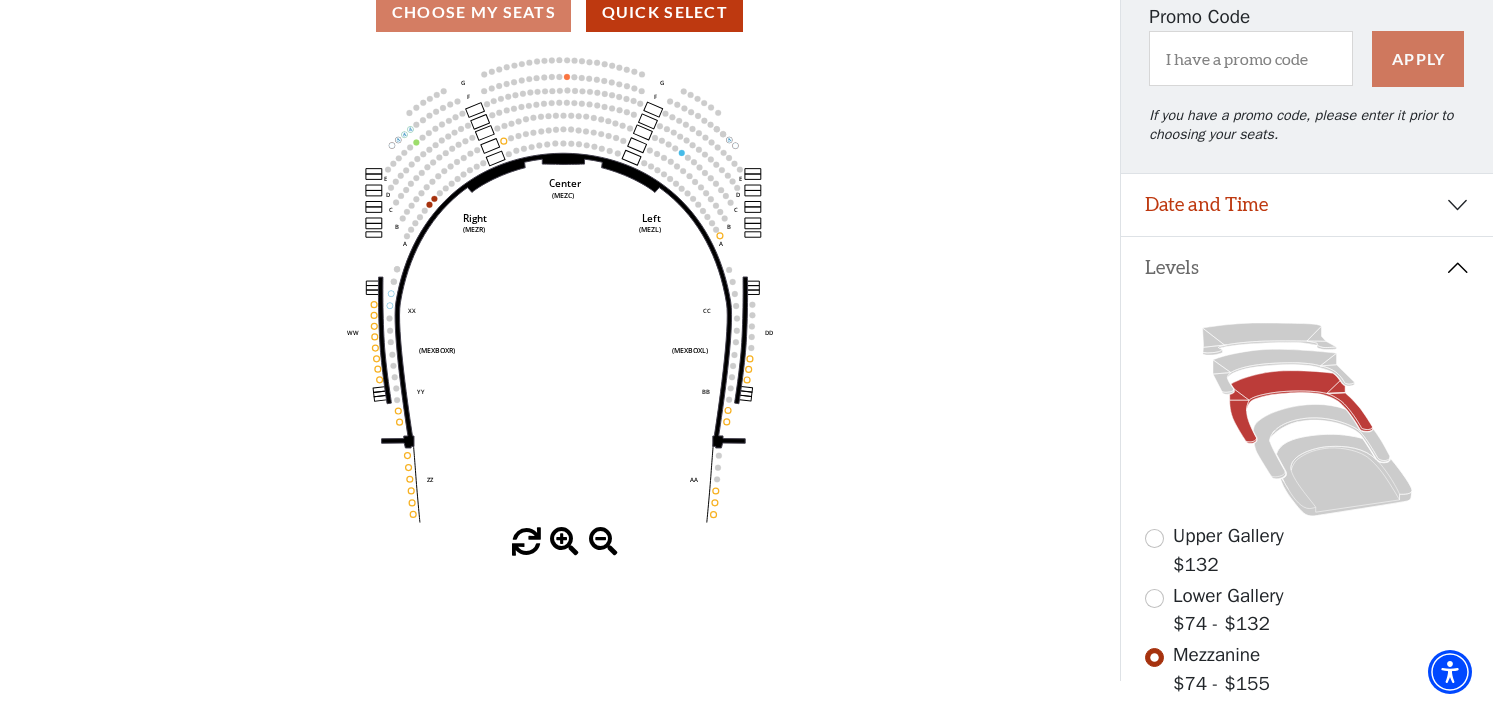 click 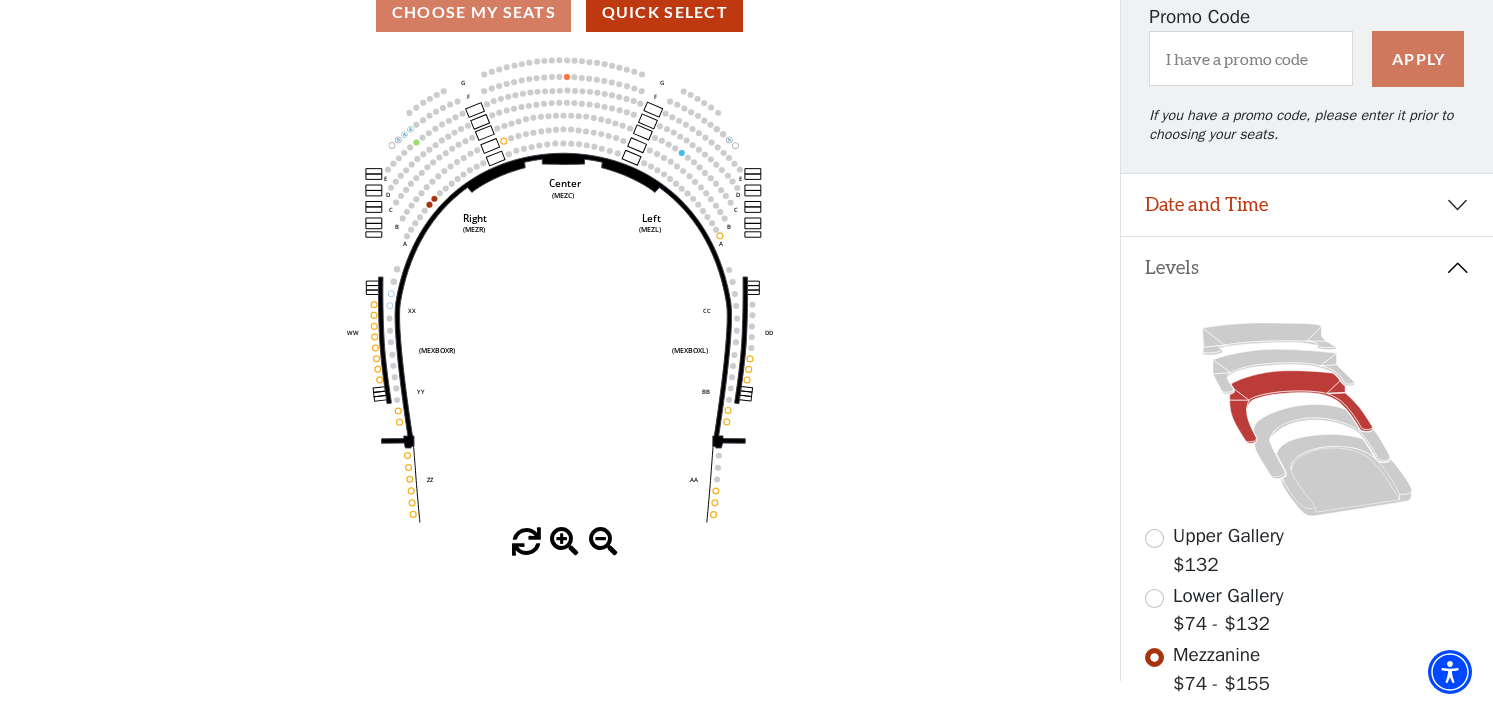 scroll, scrollTop: 0, scrollLeft: 0, axis: both 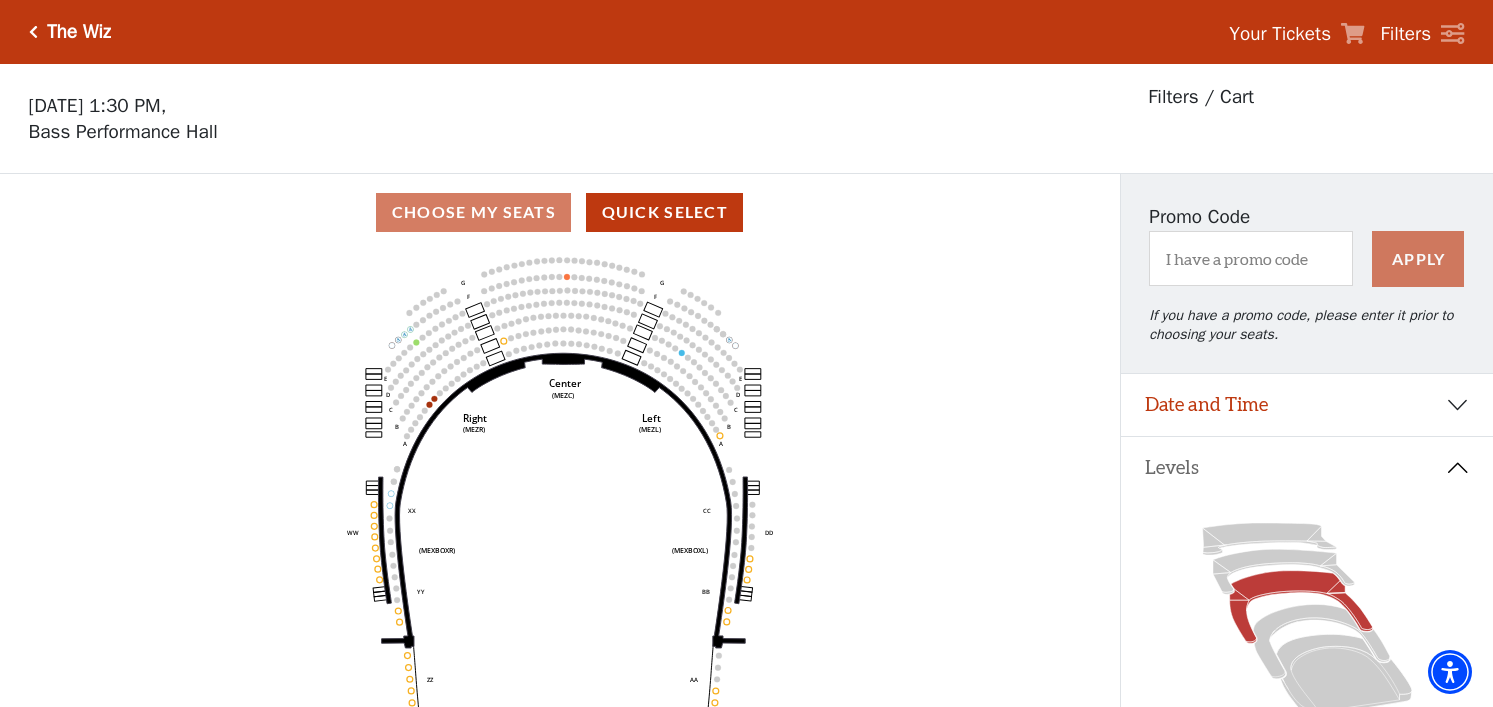click on "The Wiz" at bounding box center [74, 32] 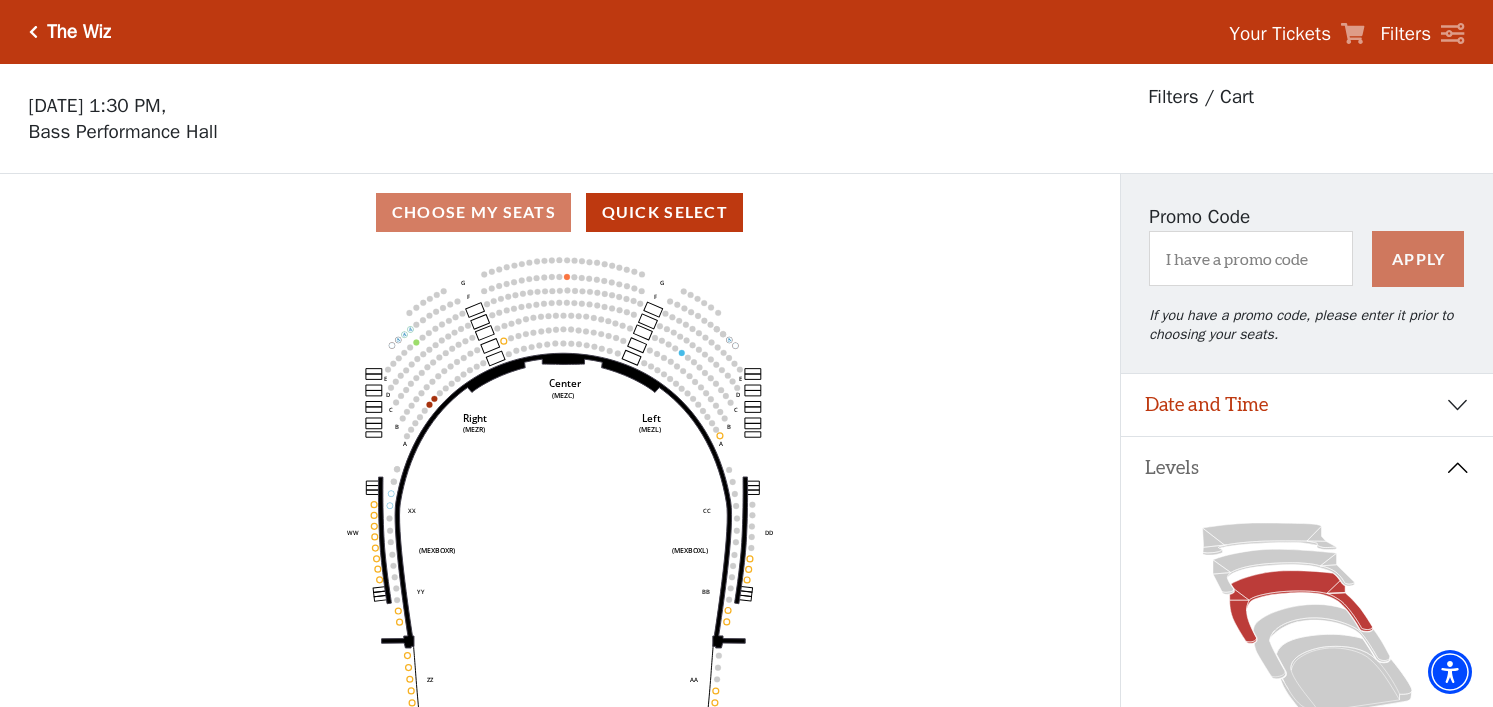 click at bounding box center (33, 32) 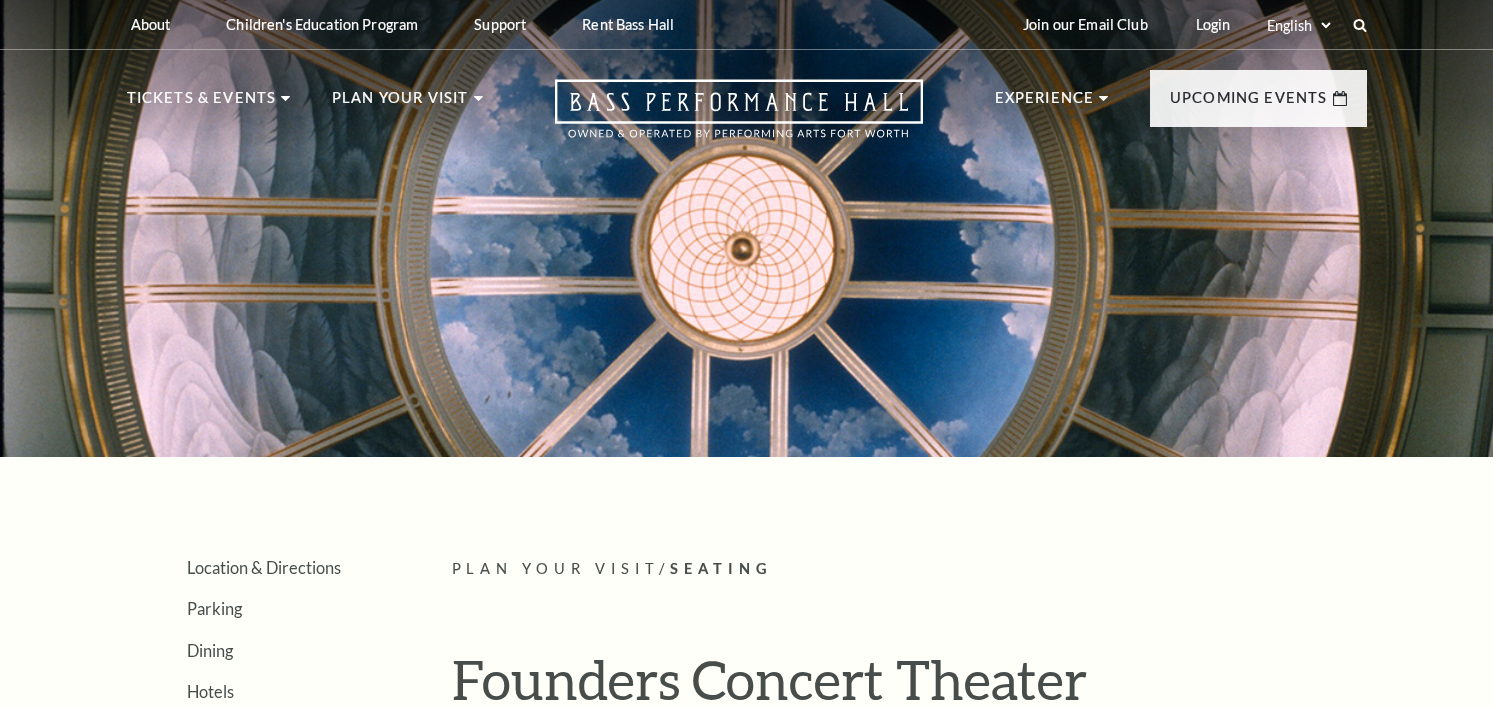 scroll, scrollTop: 0, scrollLeft: 0, axis: both 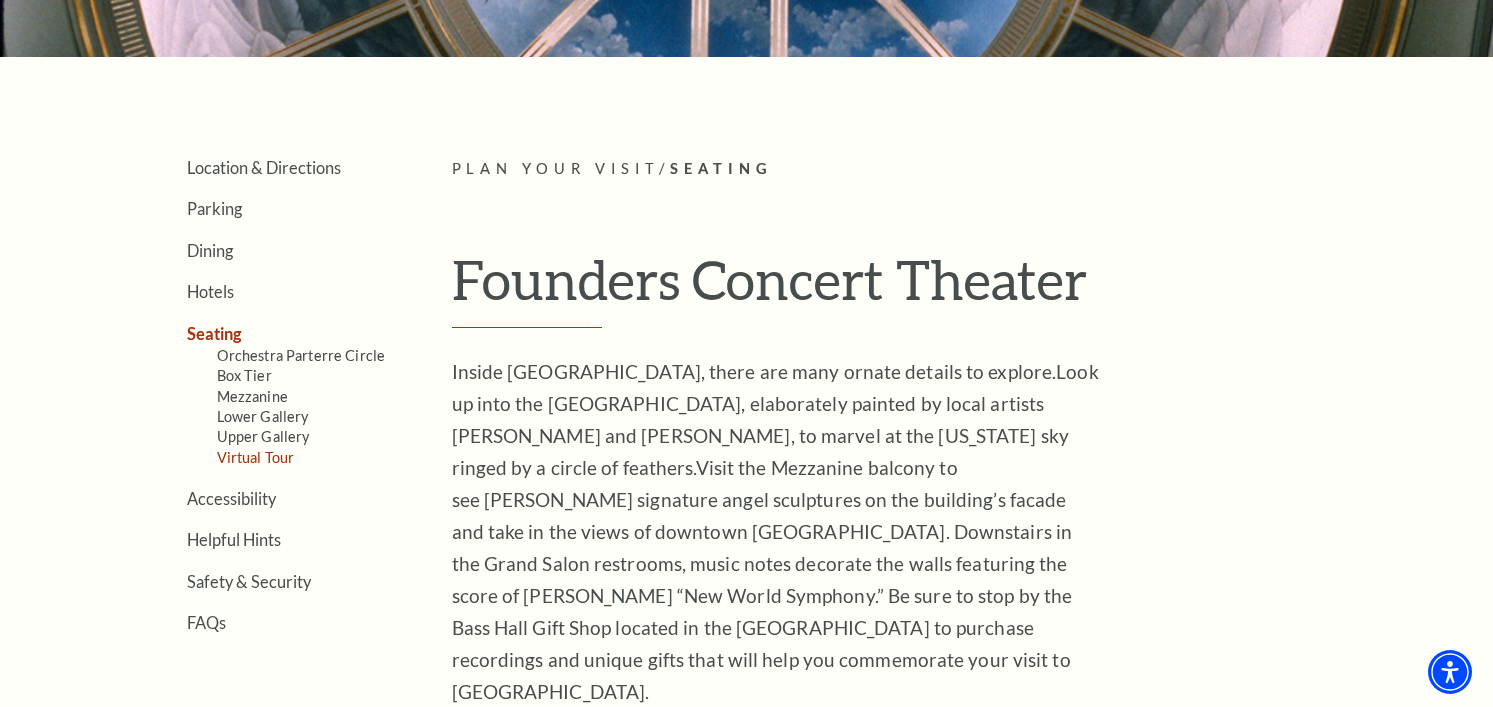 click on "Virtual Tour" at bounding box center [256, 457] 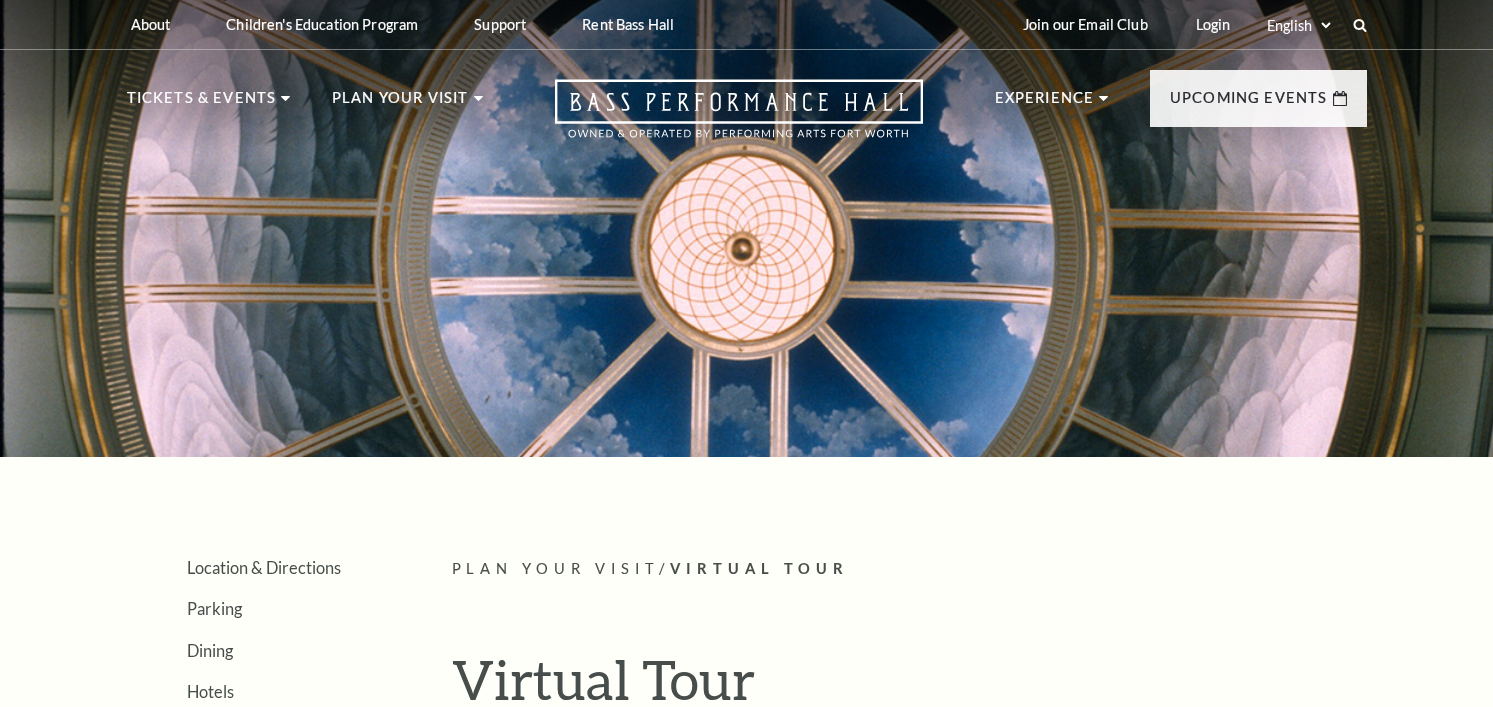 scroll, scrollTop: 0, scrollLeft: 0, axis: both 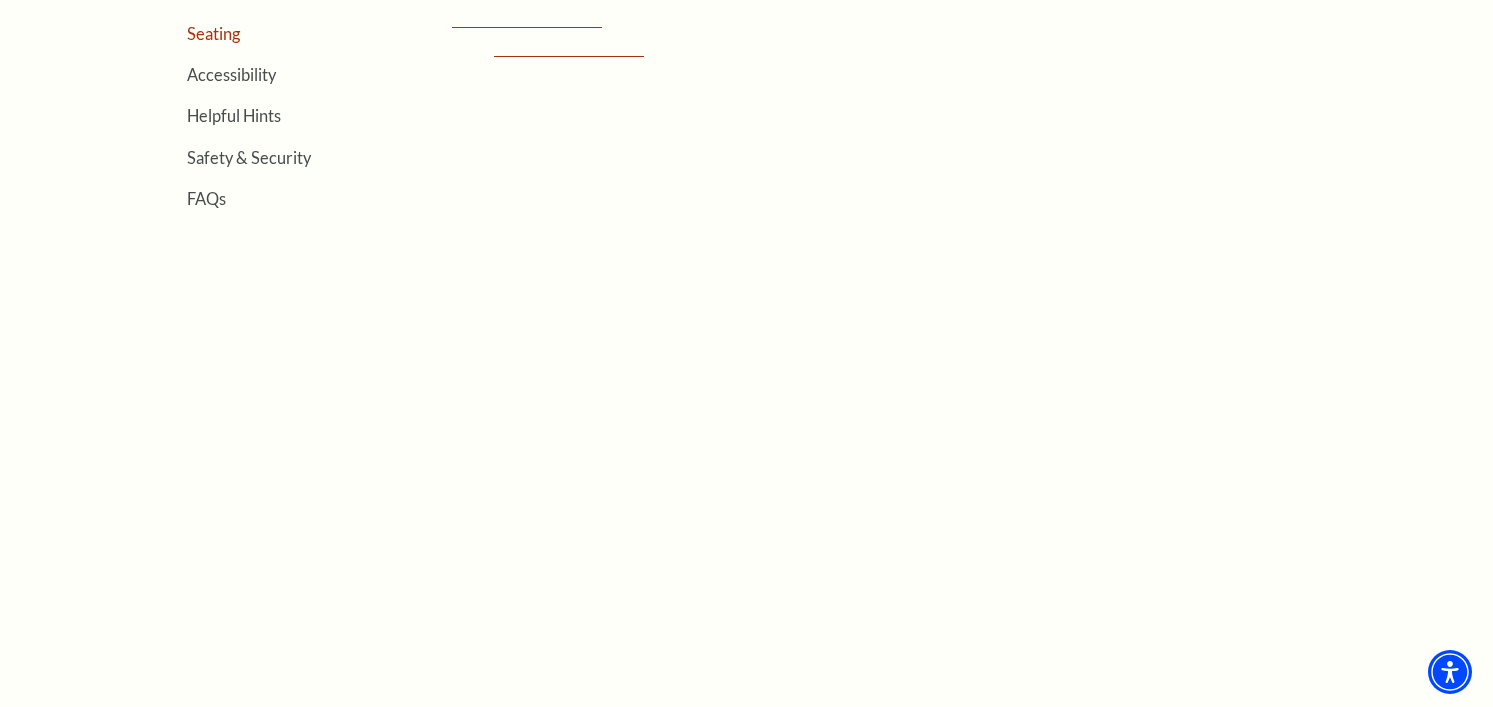click on "Seating" at bounding box center [213, 33] 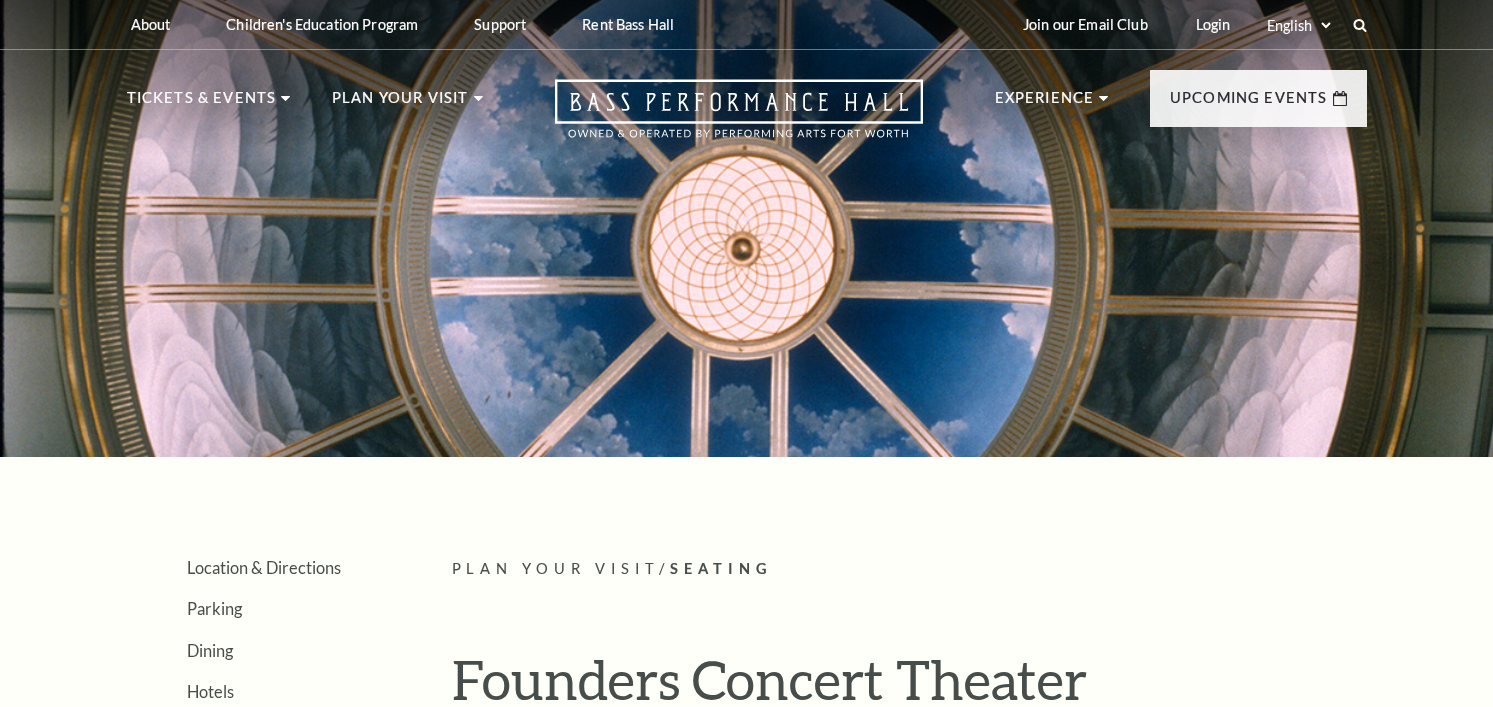 scroll, scrollTop: 0, scrollLeft: 0, axis: both 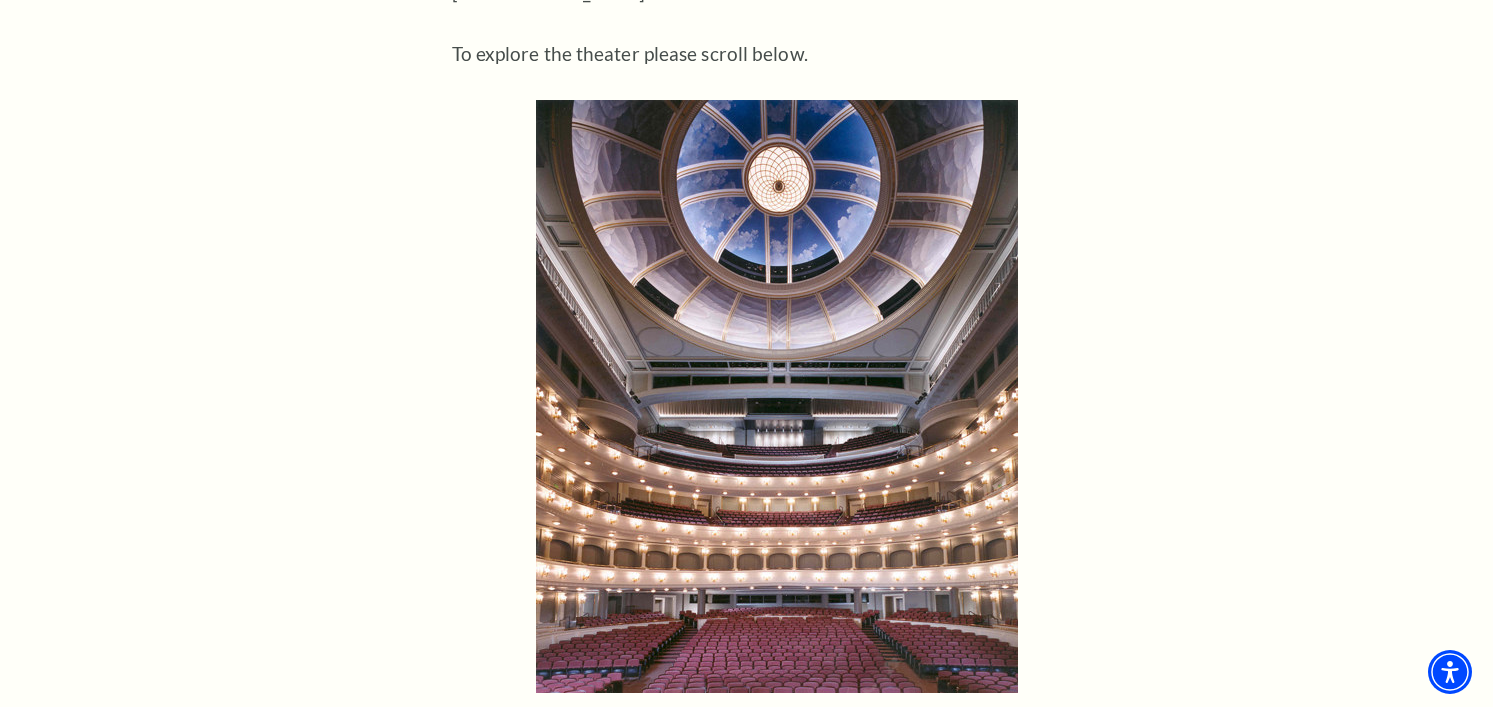 click at bounding box center (777, 396) 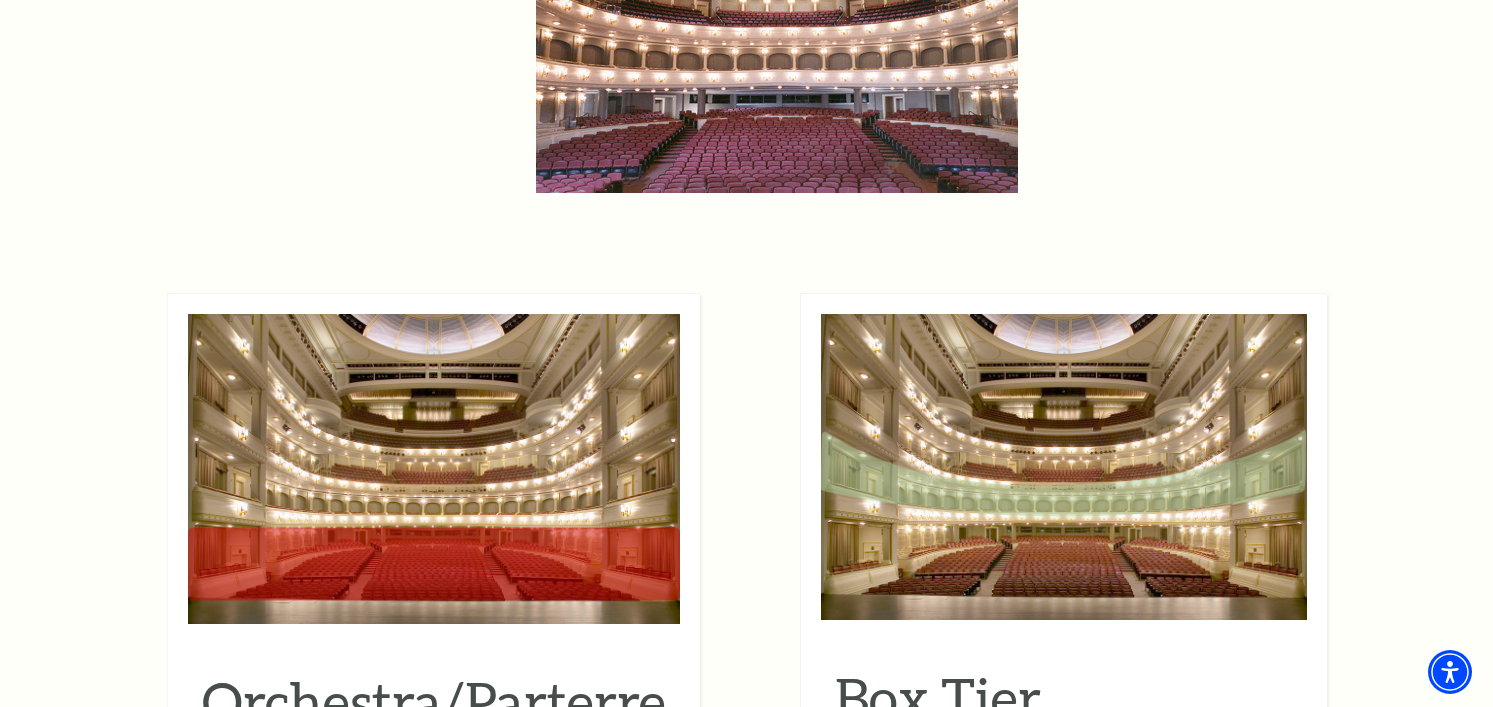 scroll, scrollTop: 1900, scrollLeft: 0, axis: vertical 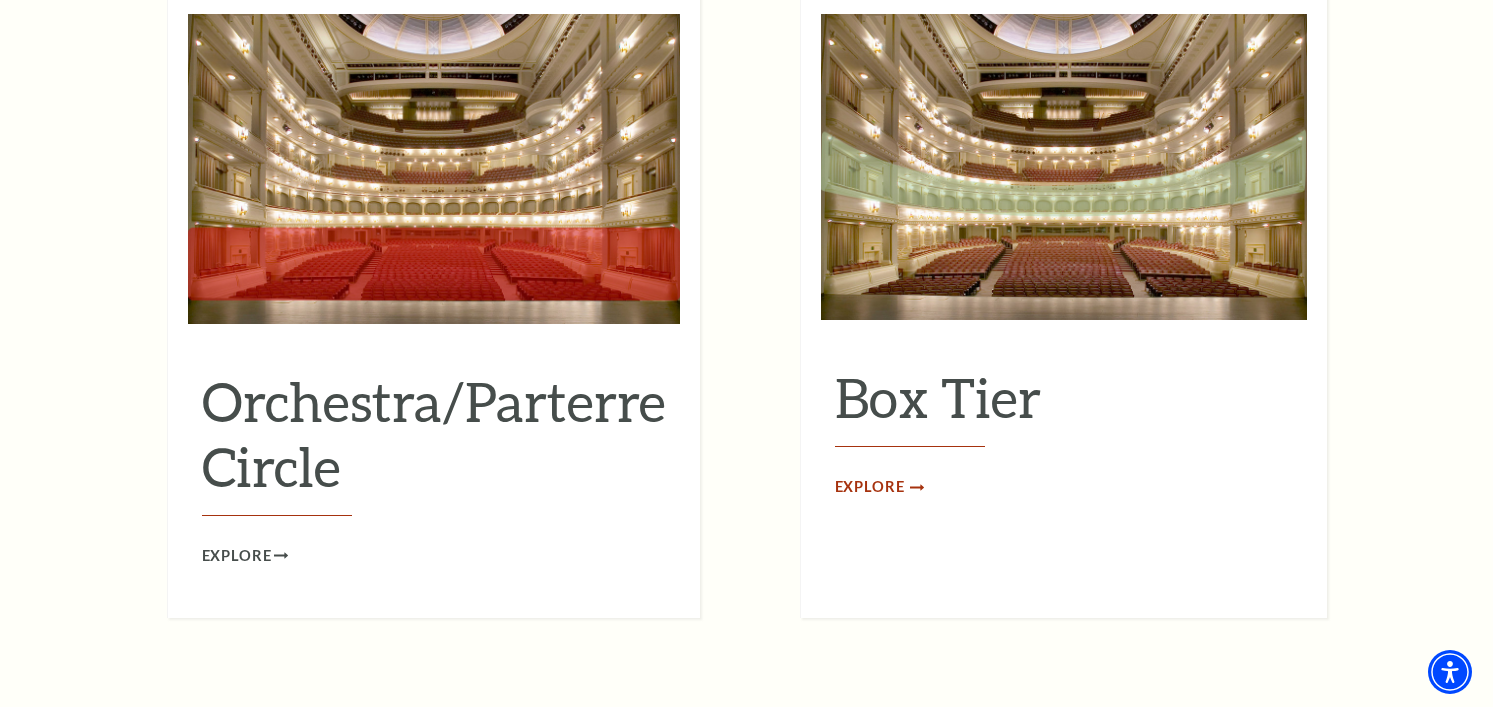 click on "Explore" at bounding box center (870, 487) 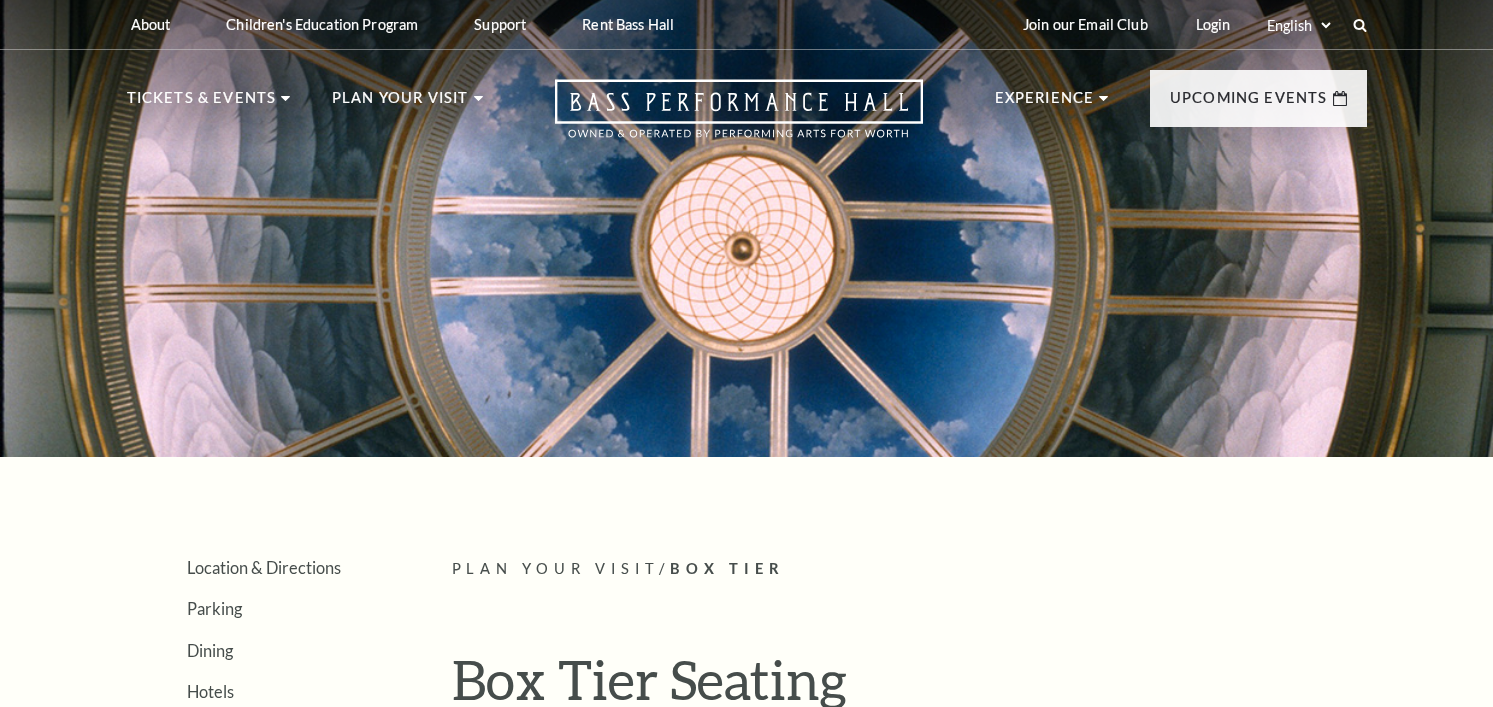 scroll, scrollTop: 0, scrollLeft: 0, axis: both 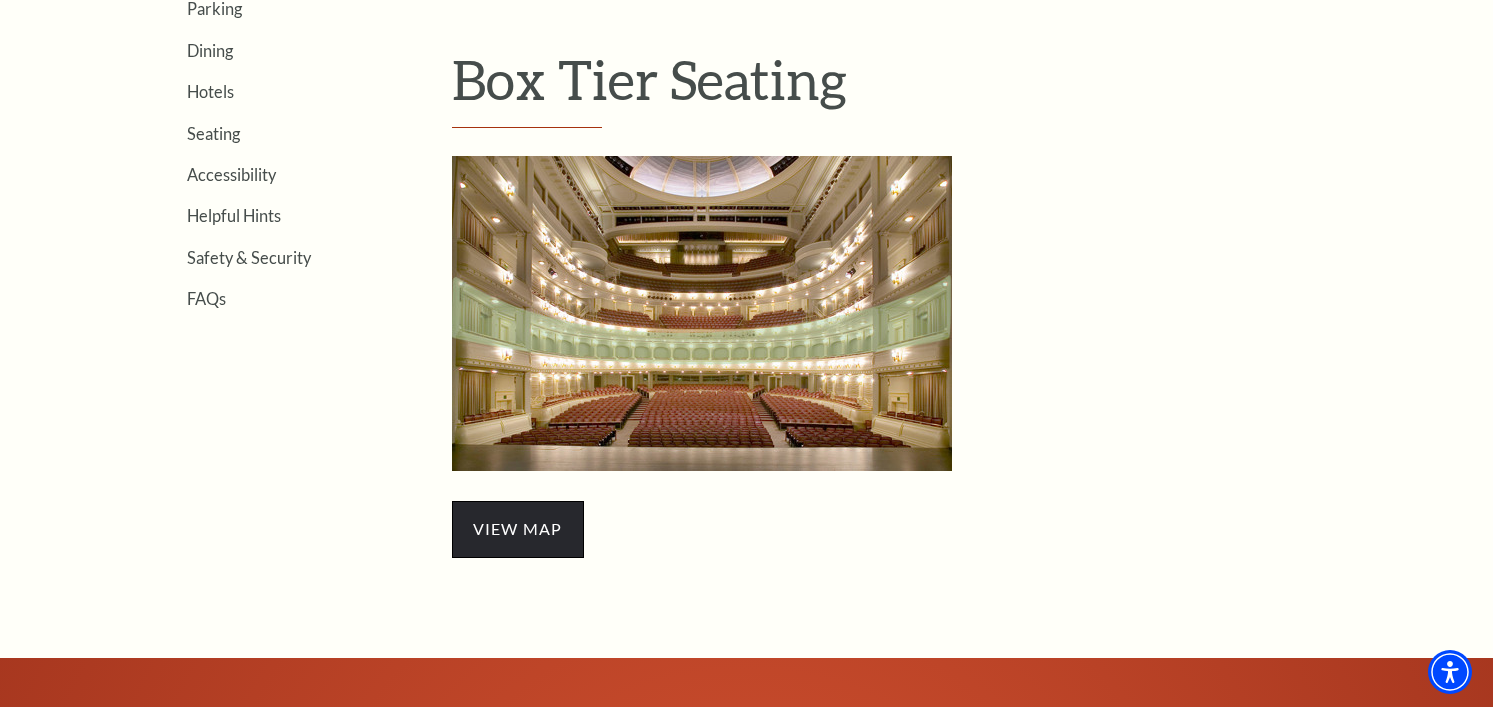 click on "view map" at bounding box center [518, 529] 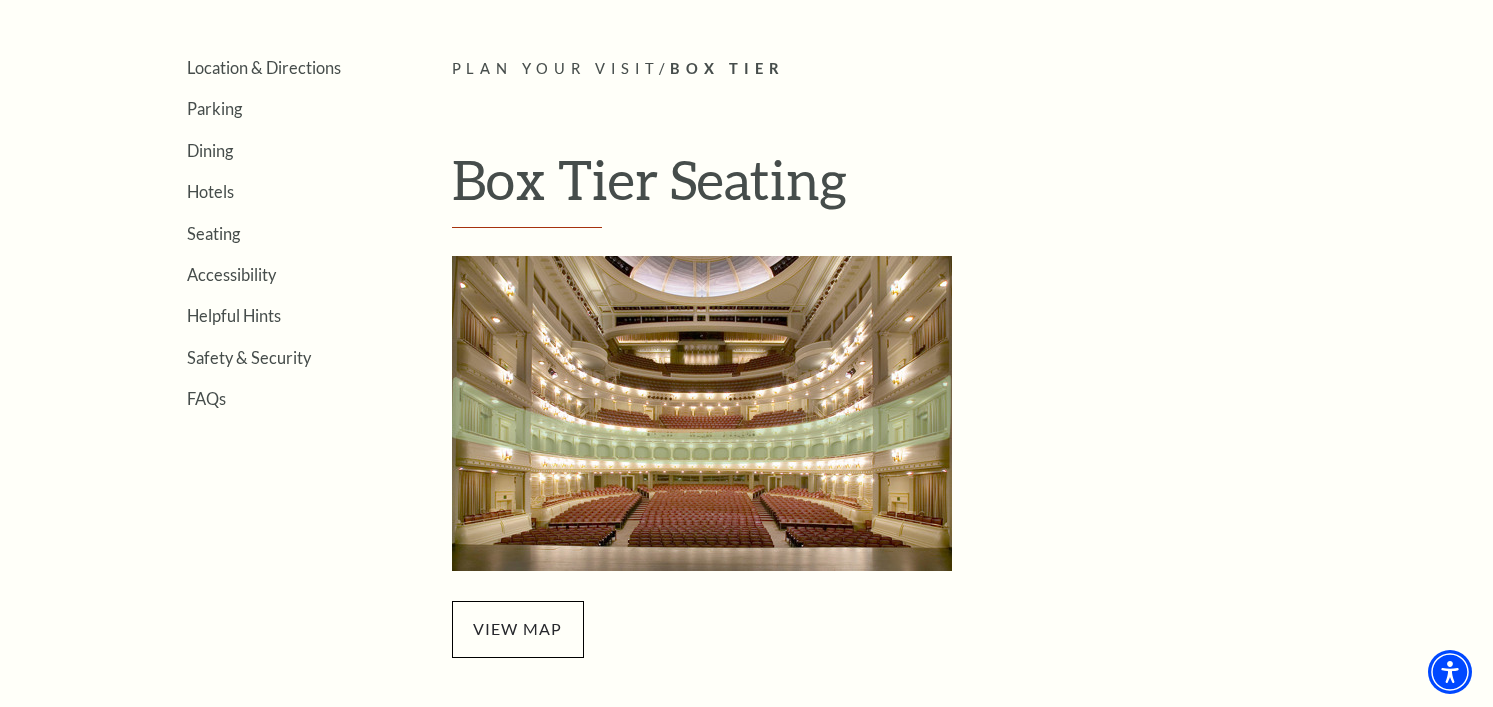 scroll, scrollTop: 400, scrollLeft: 0, axis: vertical 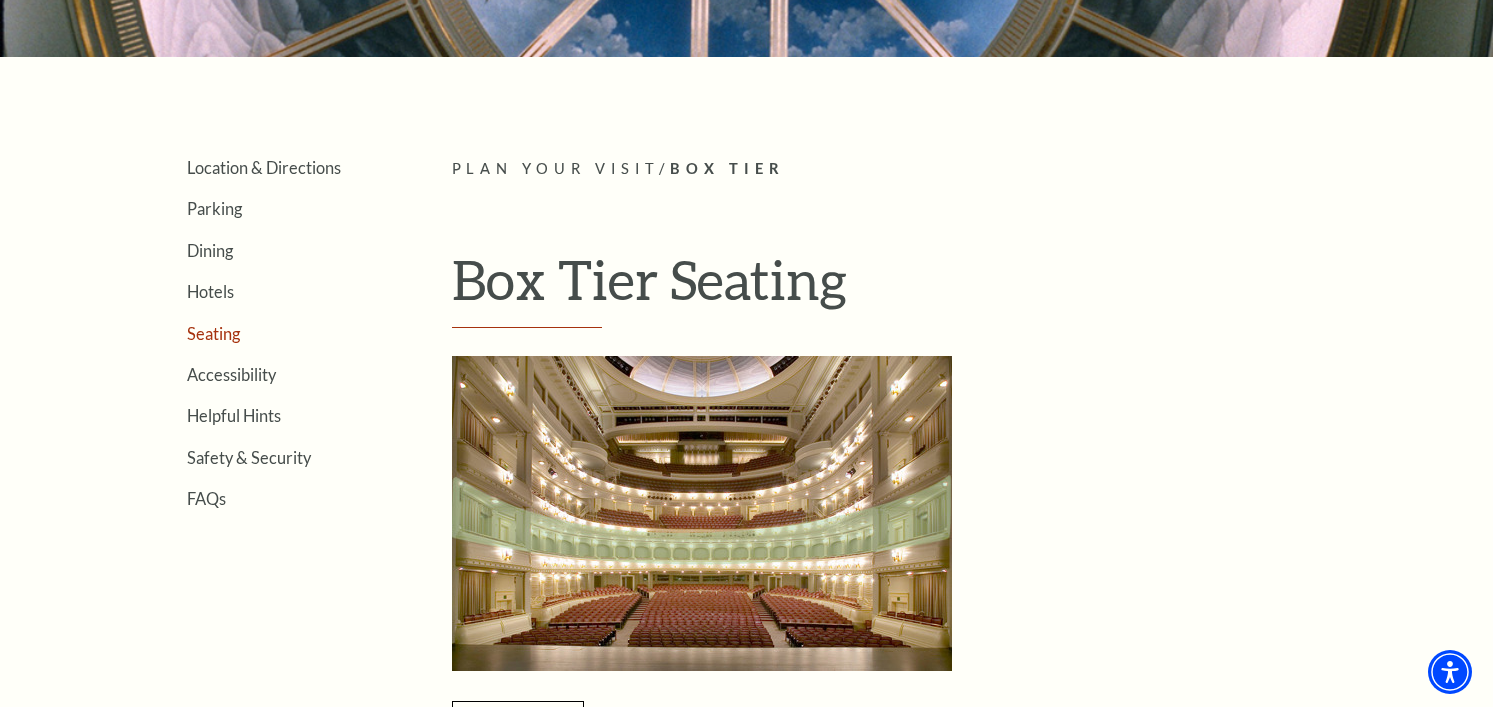click on "Seating" at bounding box center (213, 333) 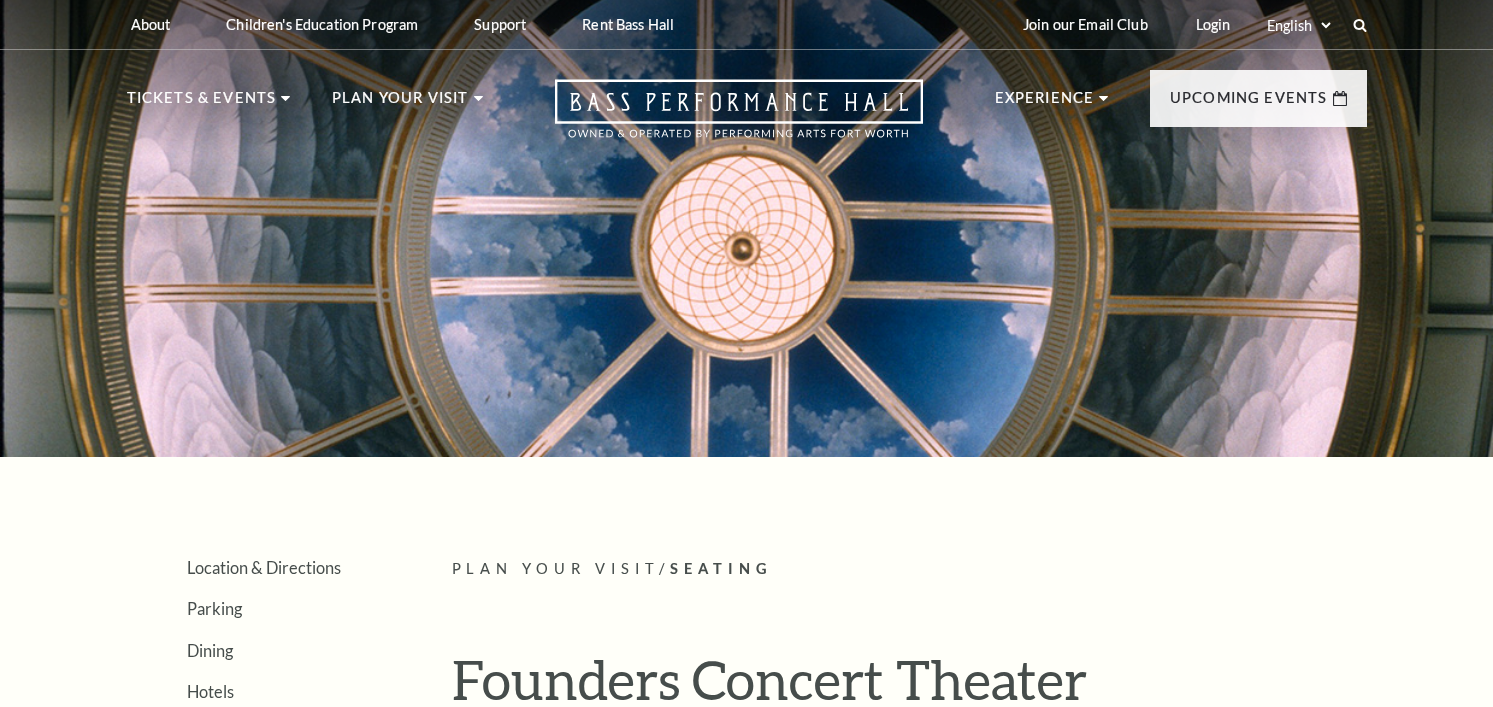 scroll, scrollTop: 0, scrollLeft: 0, axis: both 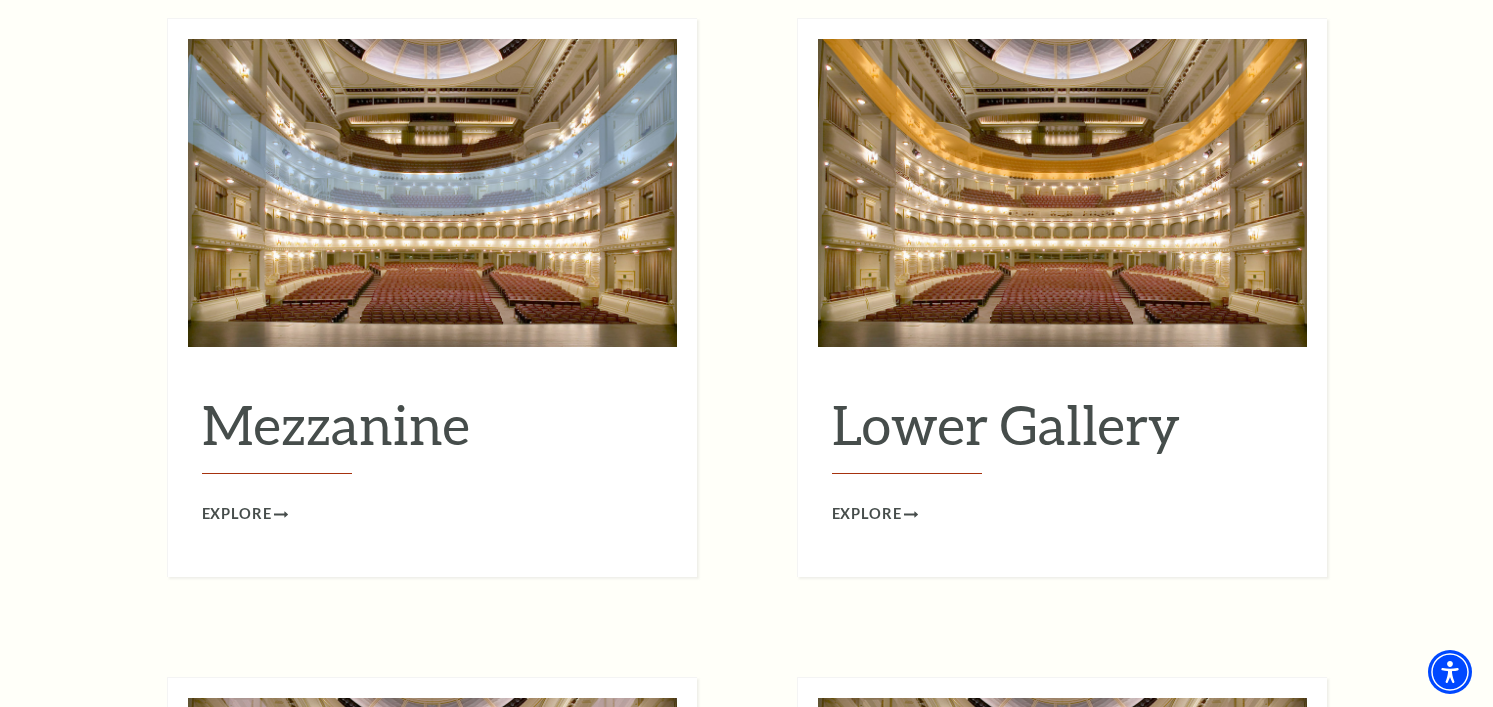 click on "Mezzanine" at bounding box center (434, -258) 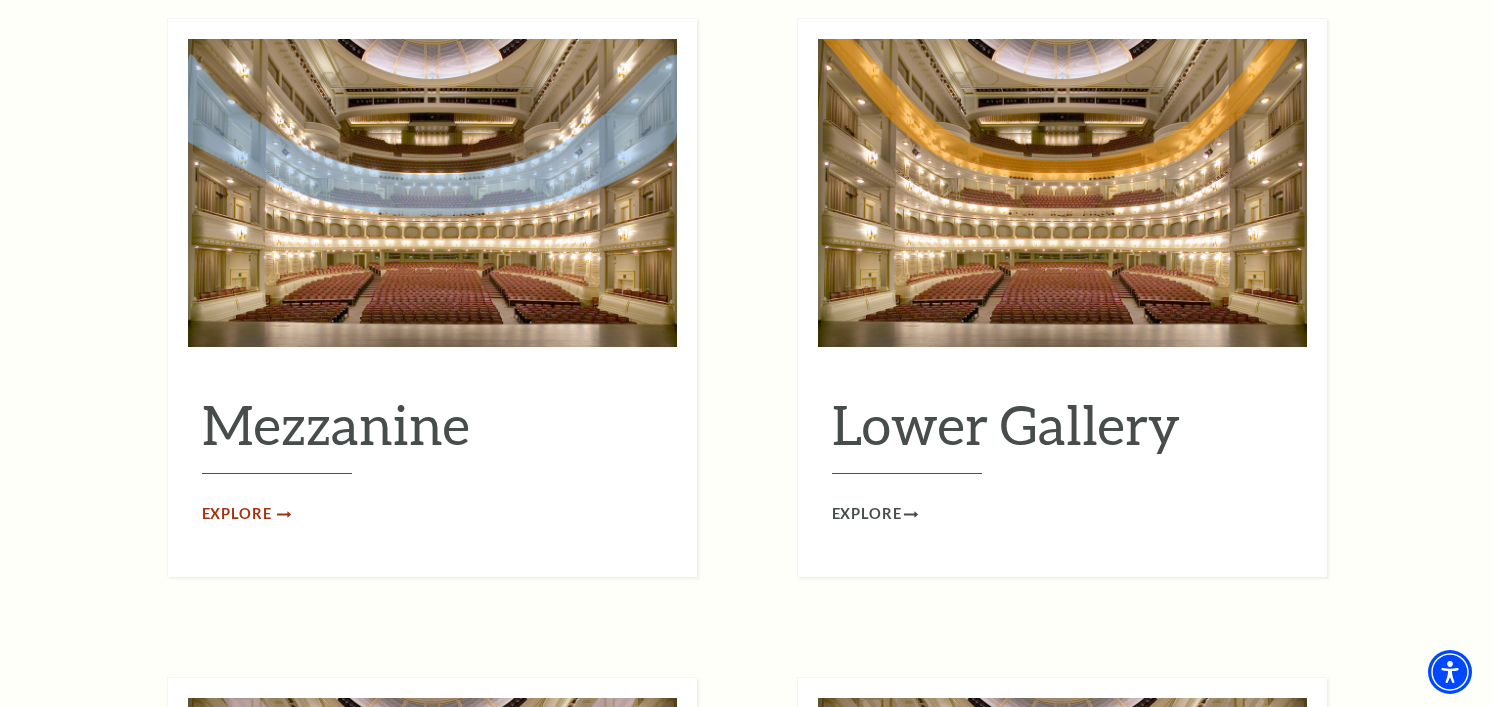 click on "Explore" at bounding box center [237, 514] 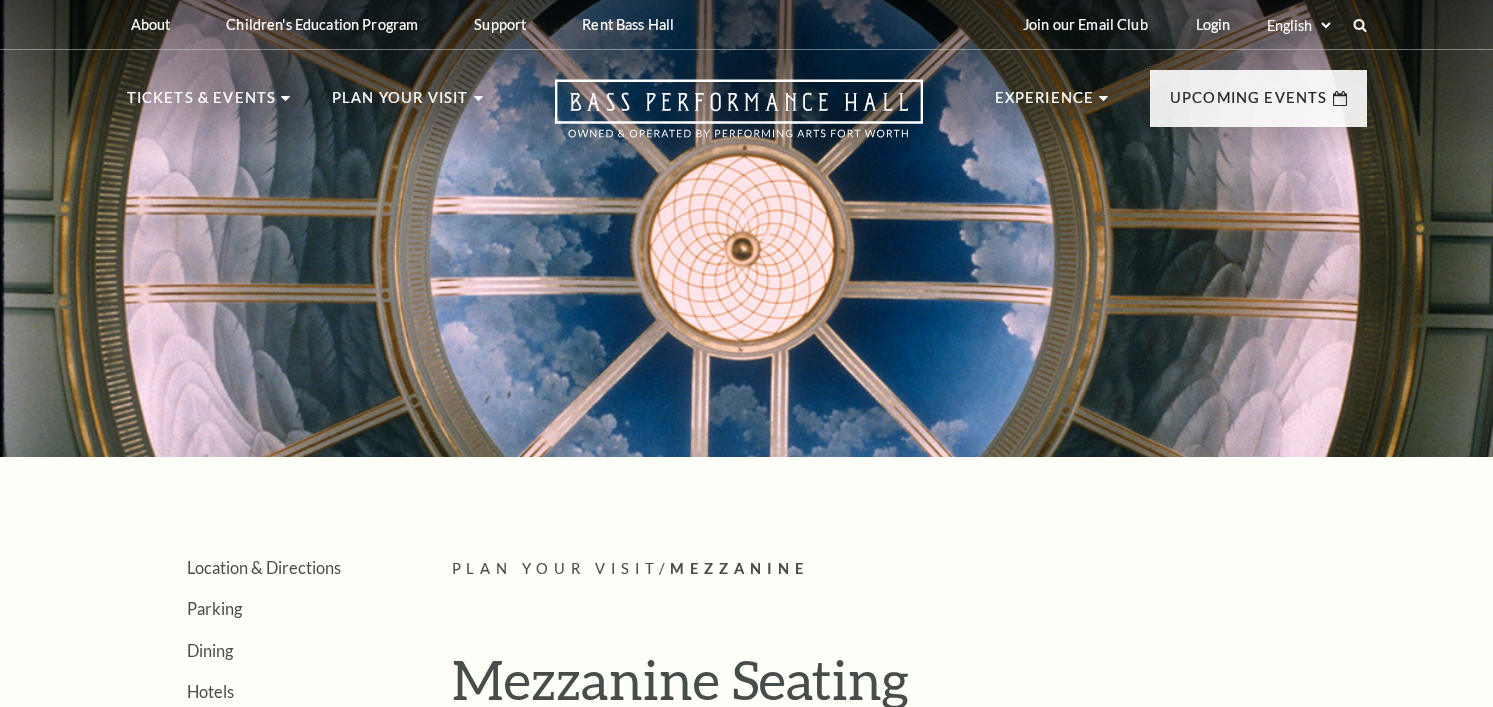 scroll, scrollTop: 0, scrollLeft: 0, axis: both 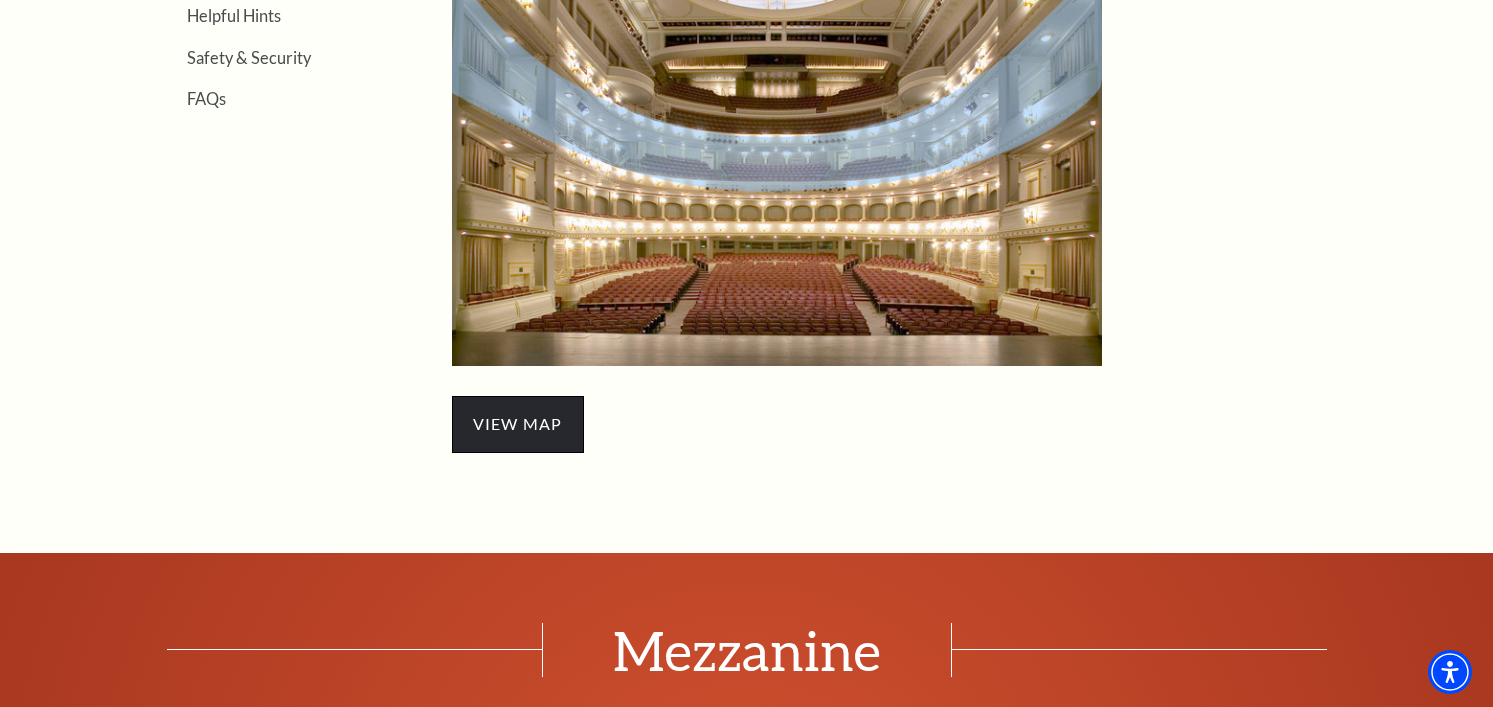 click on "view map" at bounding box center [518, 424] 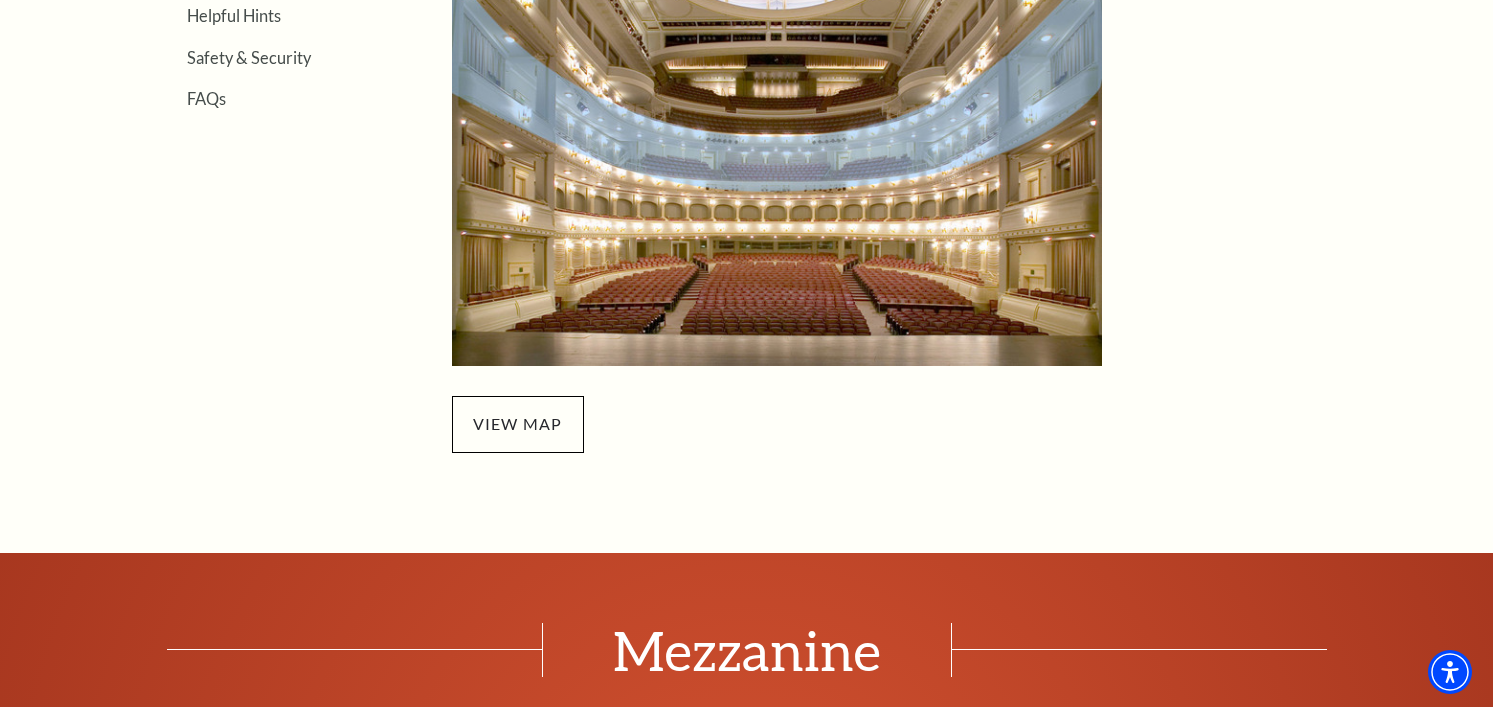 scroll, scrollTop: 600, scrollLeft: 0, axis: vertical 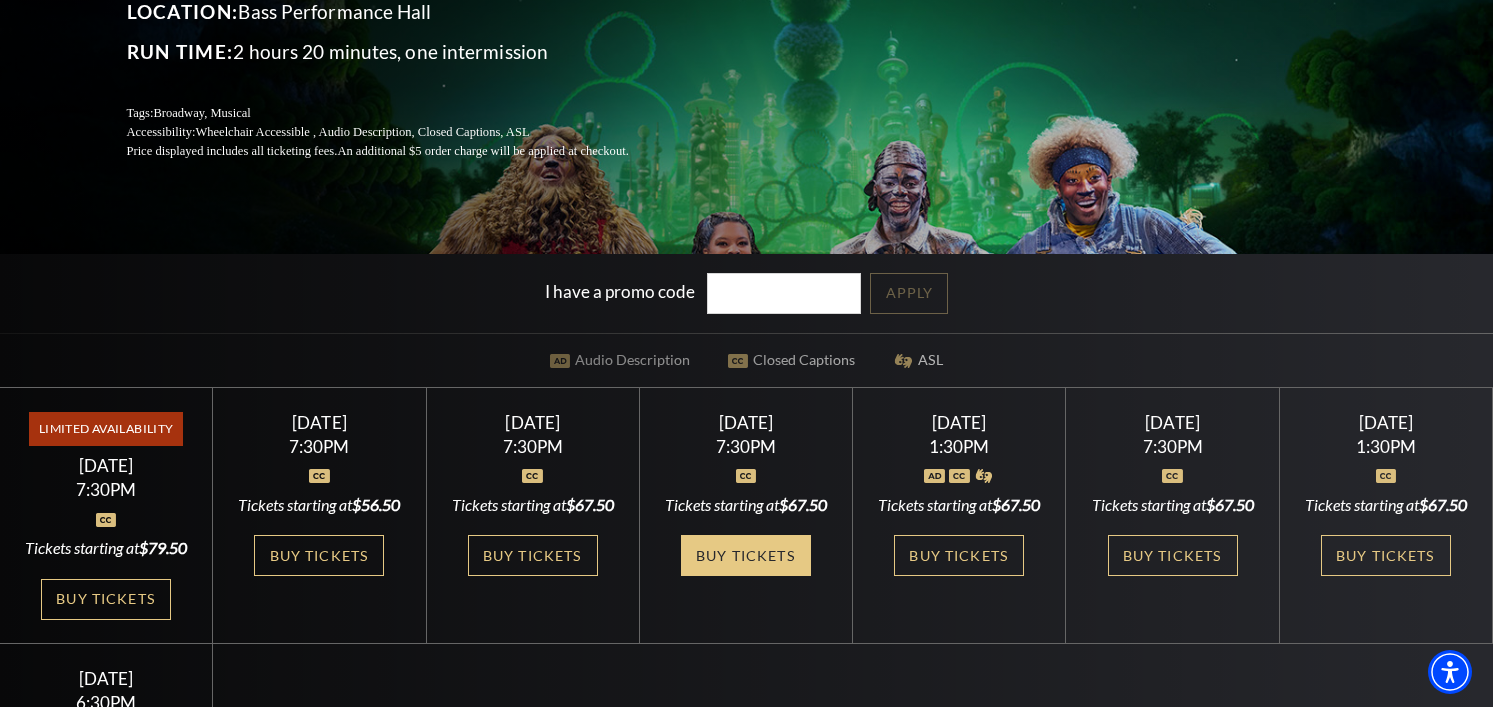 click on "Buy Tickets" at bounding box center (746, 555) 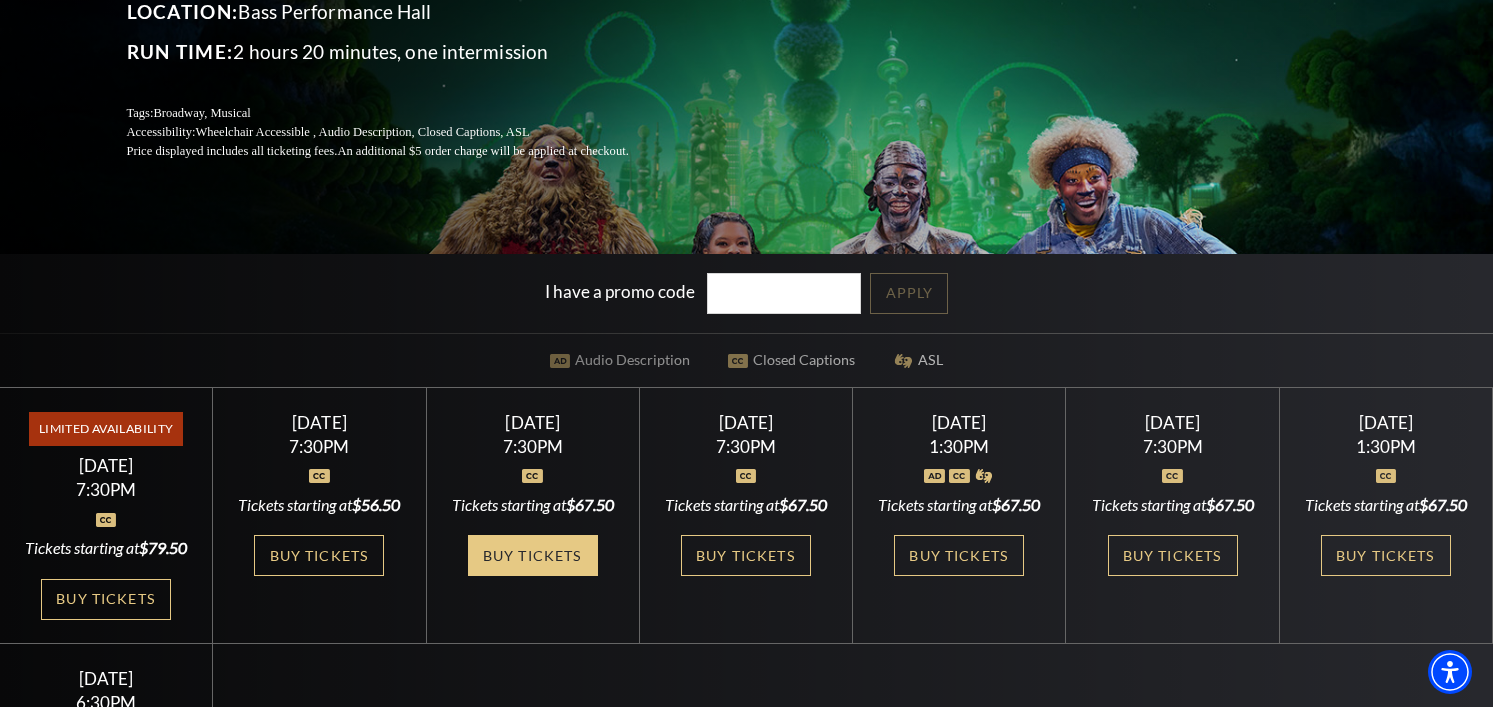 click on "Buy Tickets" at bounding box center (533, 555) 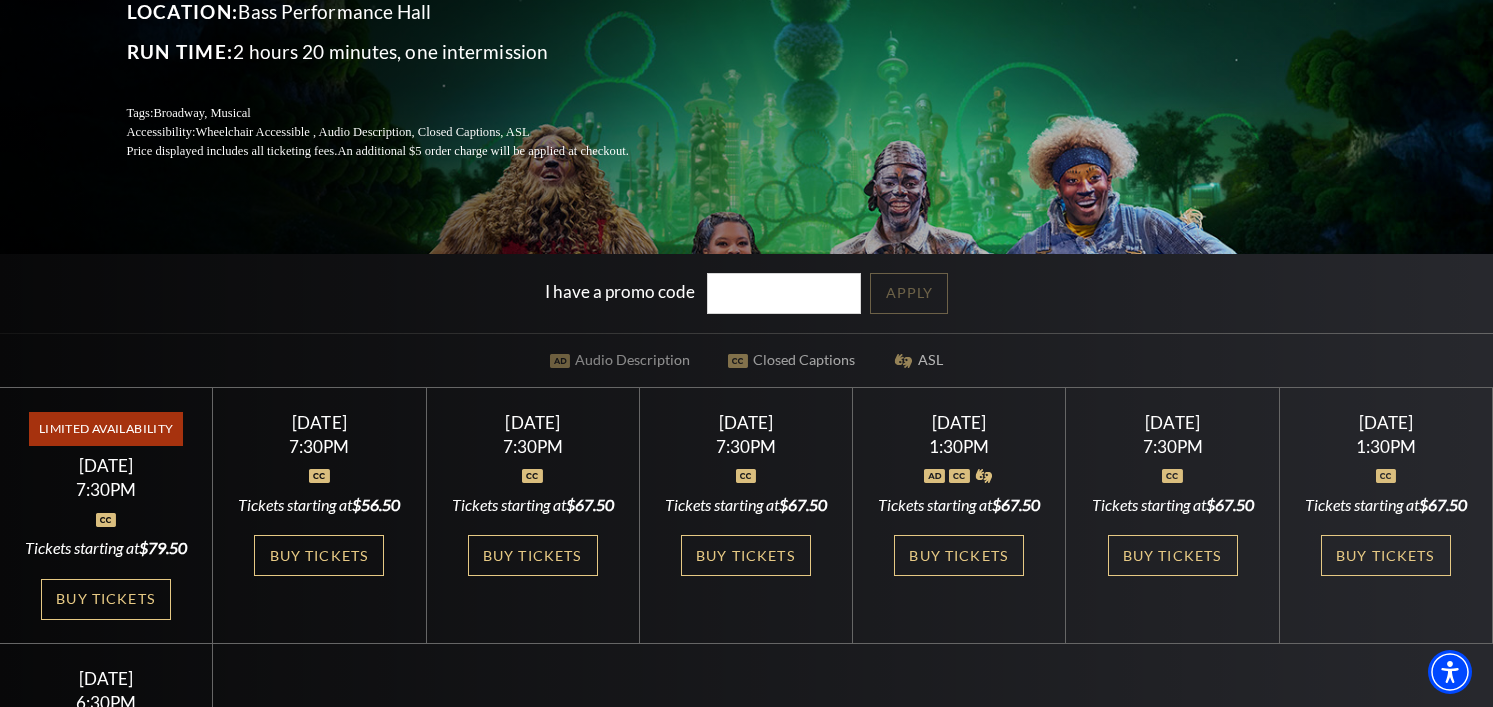 scroll, scrollTop: 600, scrollLeft: 0, axis: vertical 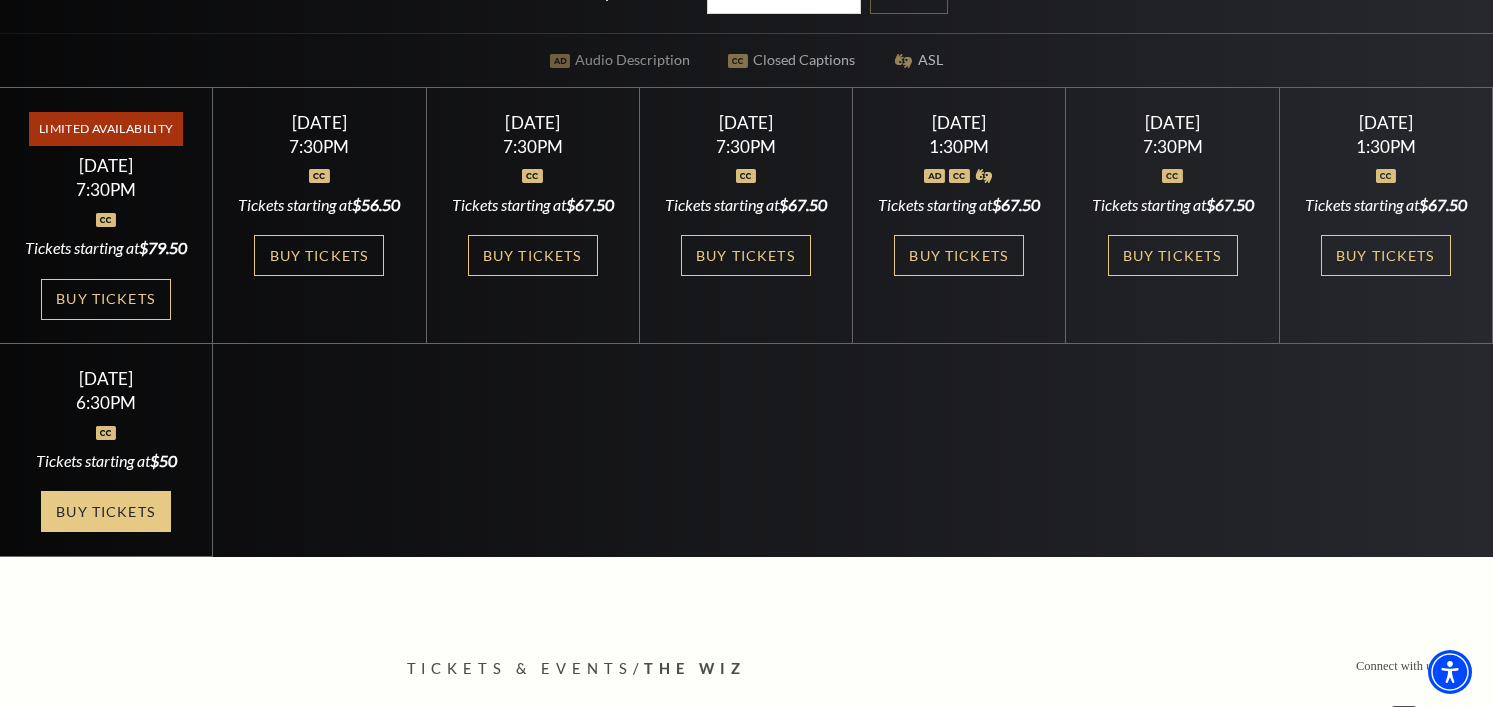 click on "Buy Tickets" at bounding box center [106, 511] 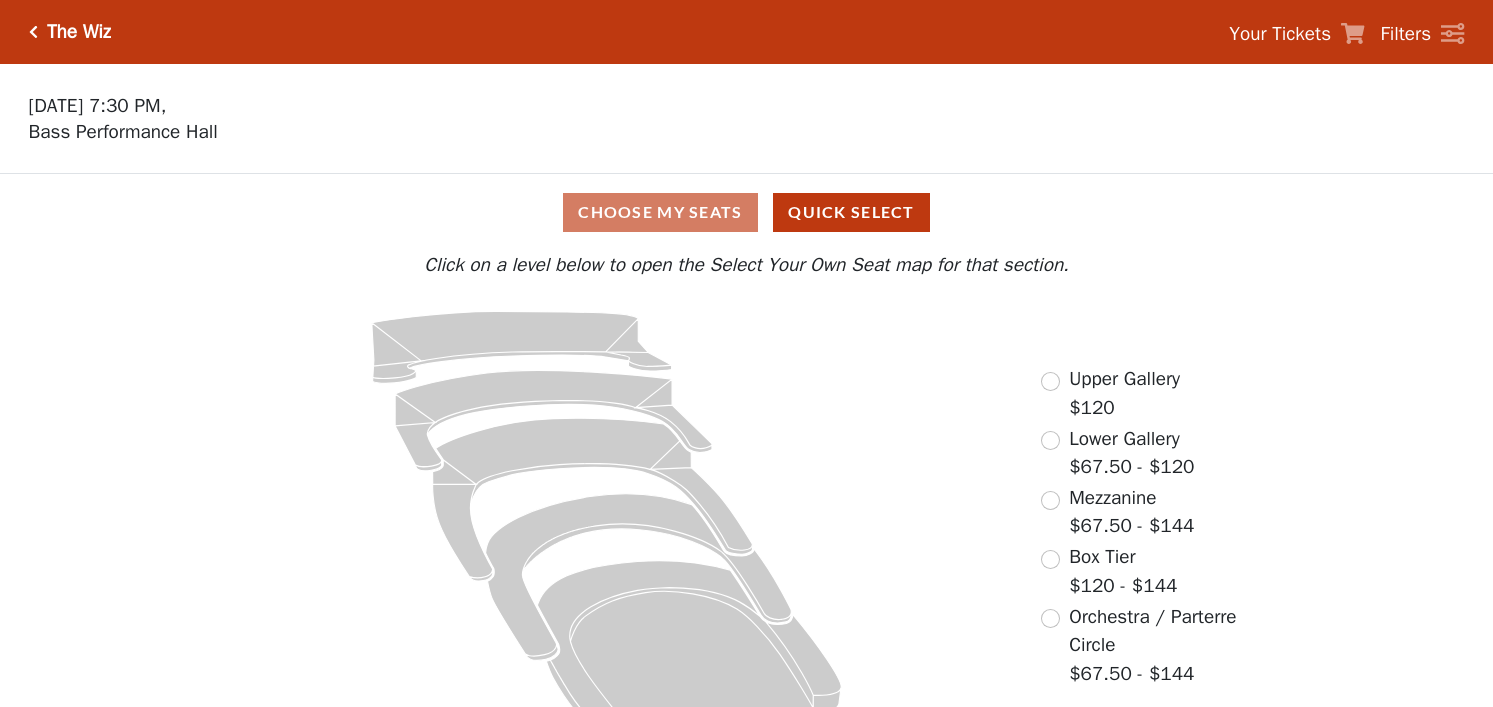 scroll, scrollTop: 0, scrollLeft: 0, axis: both 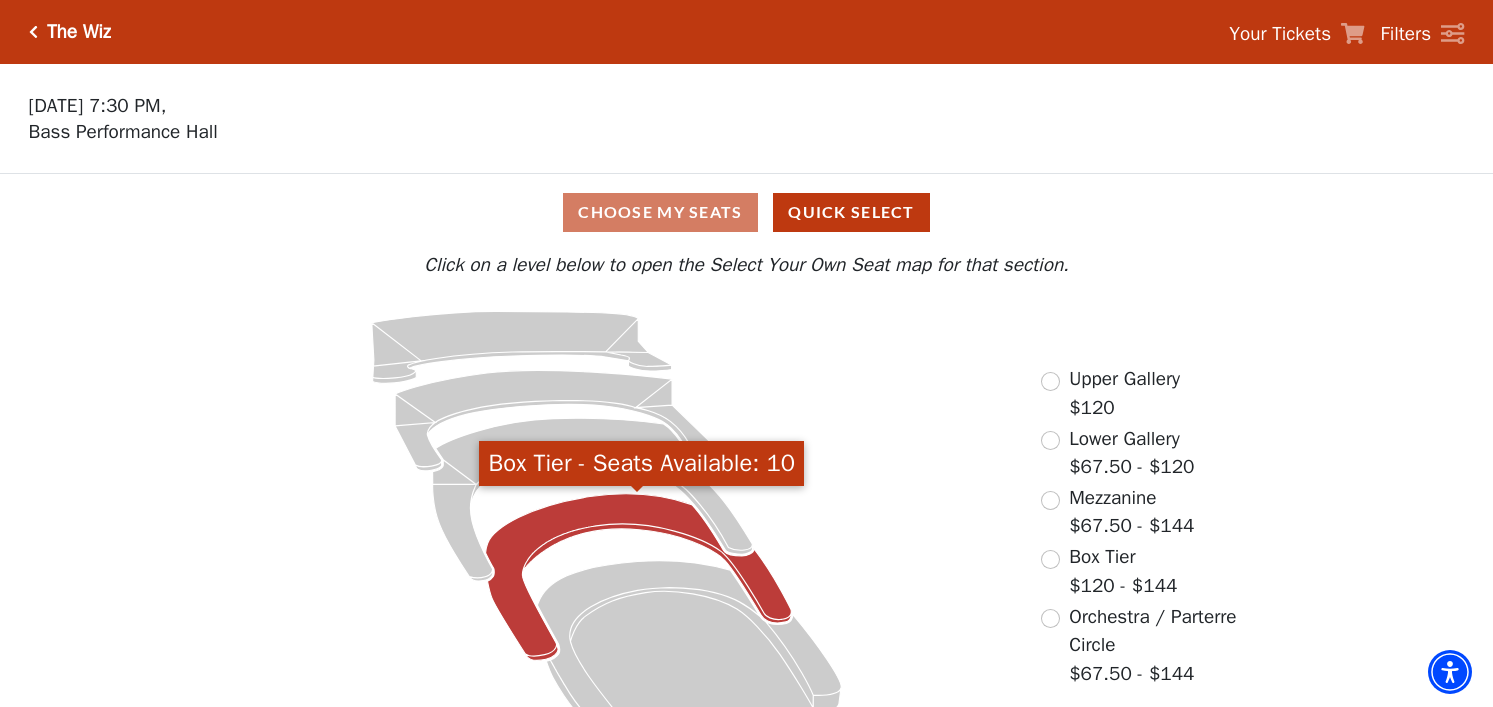 click 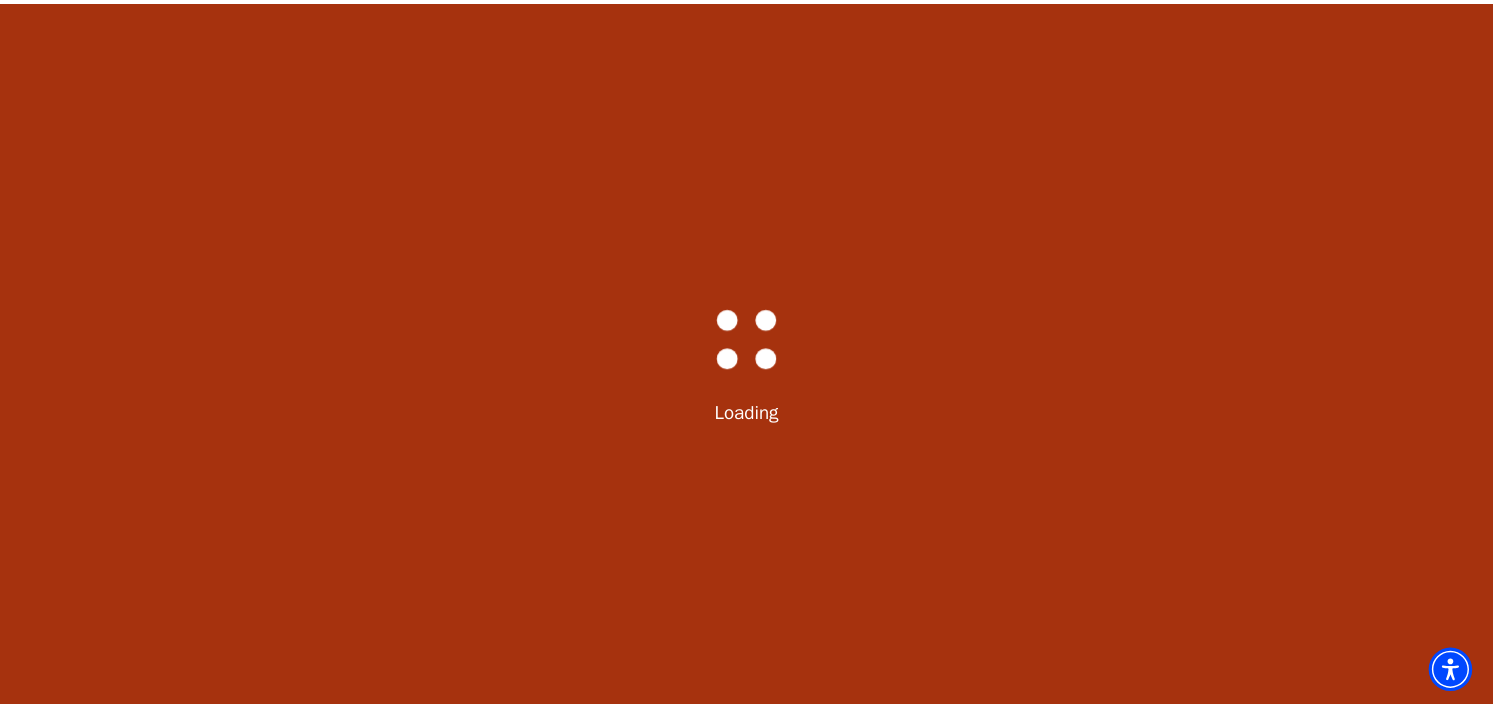 scroll, scrollTop: 93, scrollLeft: 0, axis: vertical 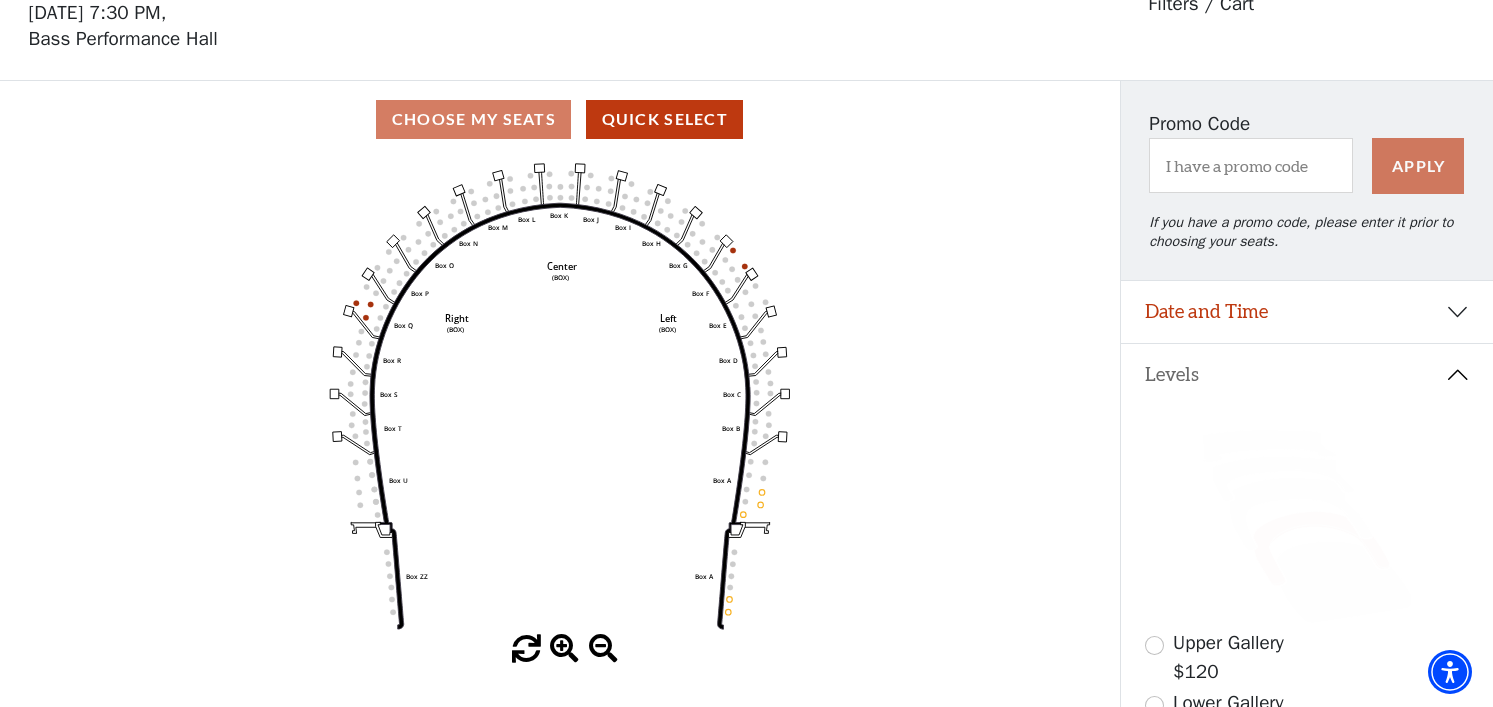 click on "Left   (BOX)   Right   (BOX)   Center   (BOX)   Box ZZ   Box U   Box T   Box S   Box R   Box Q   Box P   Box O   Box N   Box M   Box L   Box A   Box A   Box B   Box C   Box D   Box E   Box F   Box G   Box H   Box I   Box J   Box K" 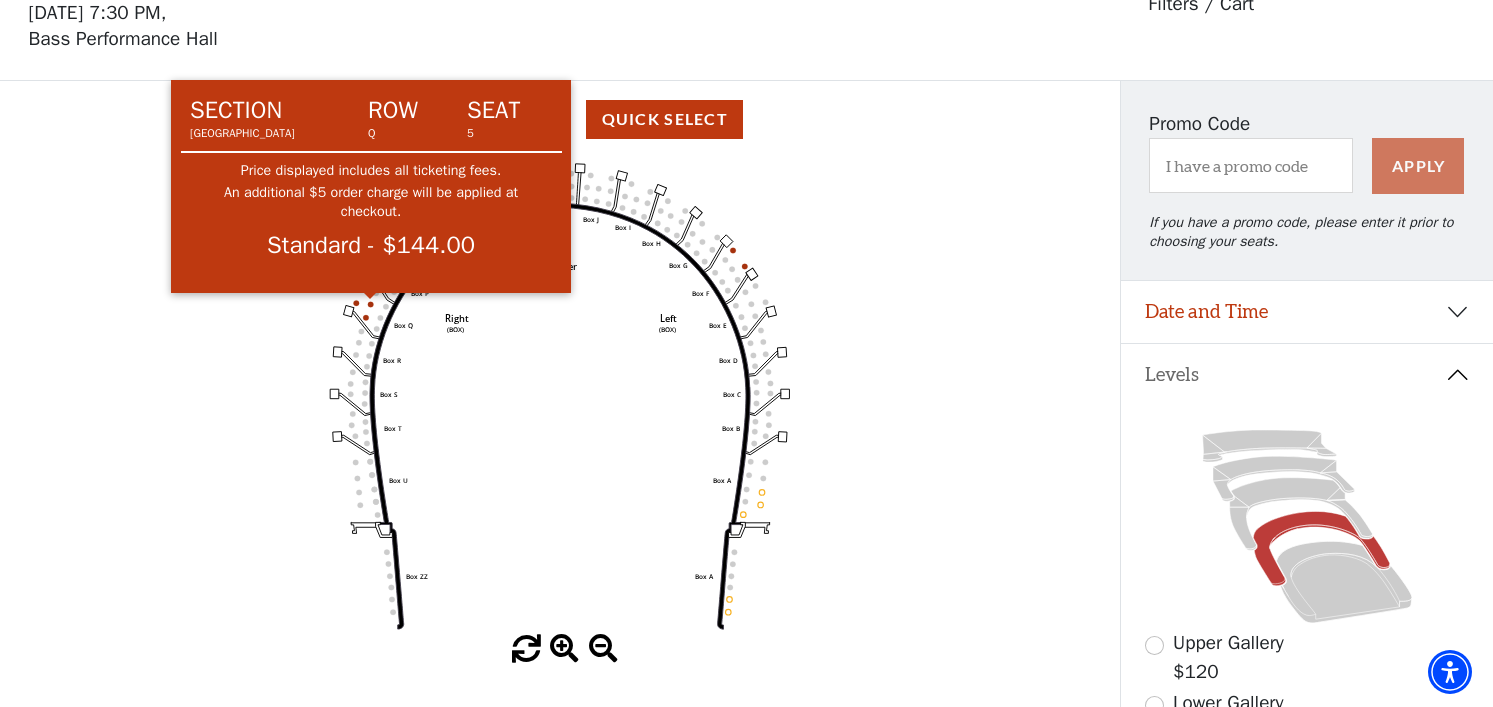 click 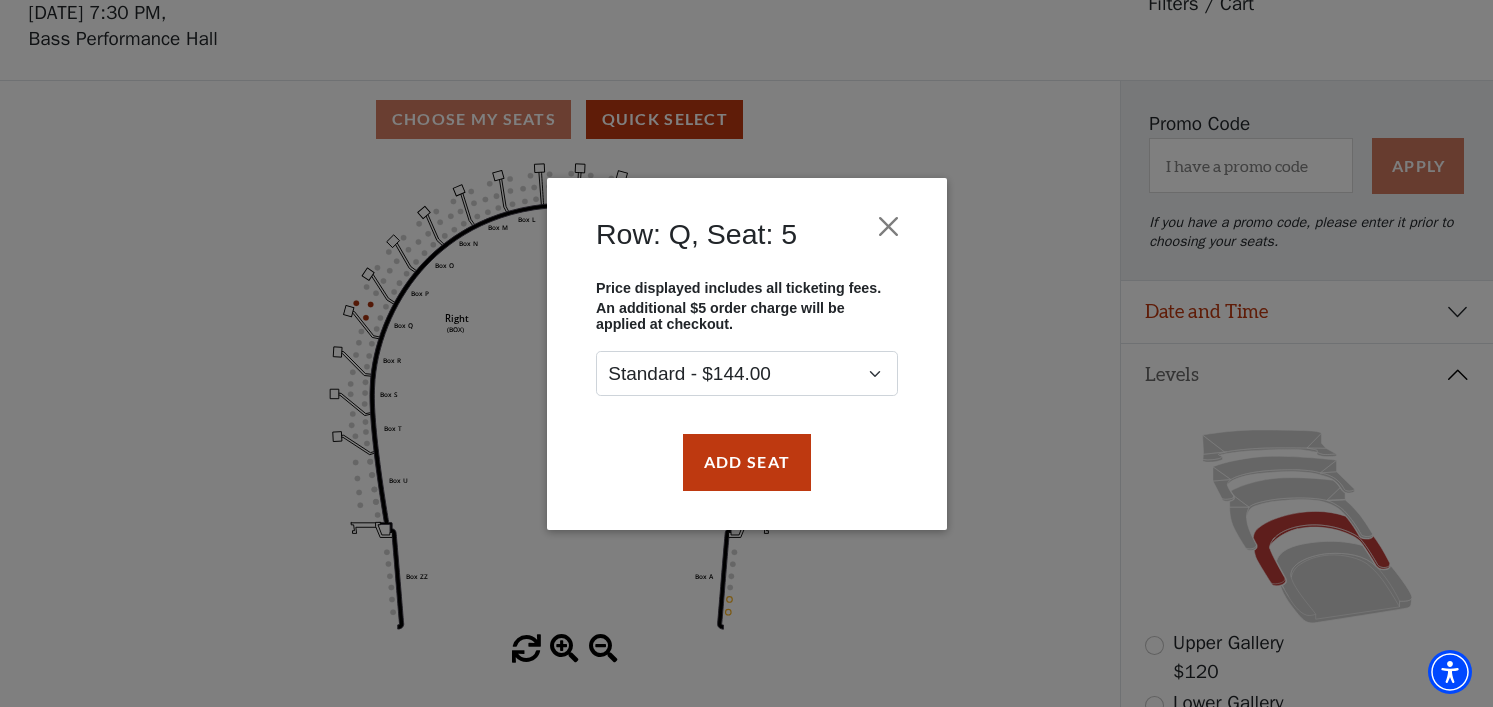 click on "Row: Q, Seat: 5
Price displayed includes all ticketing fees.
An additional $5 order charge will be applied at checkout.
Standard - $144.00
Add Seat" at bounding box center (746, 353) 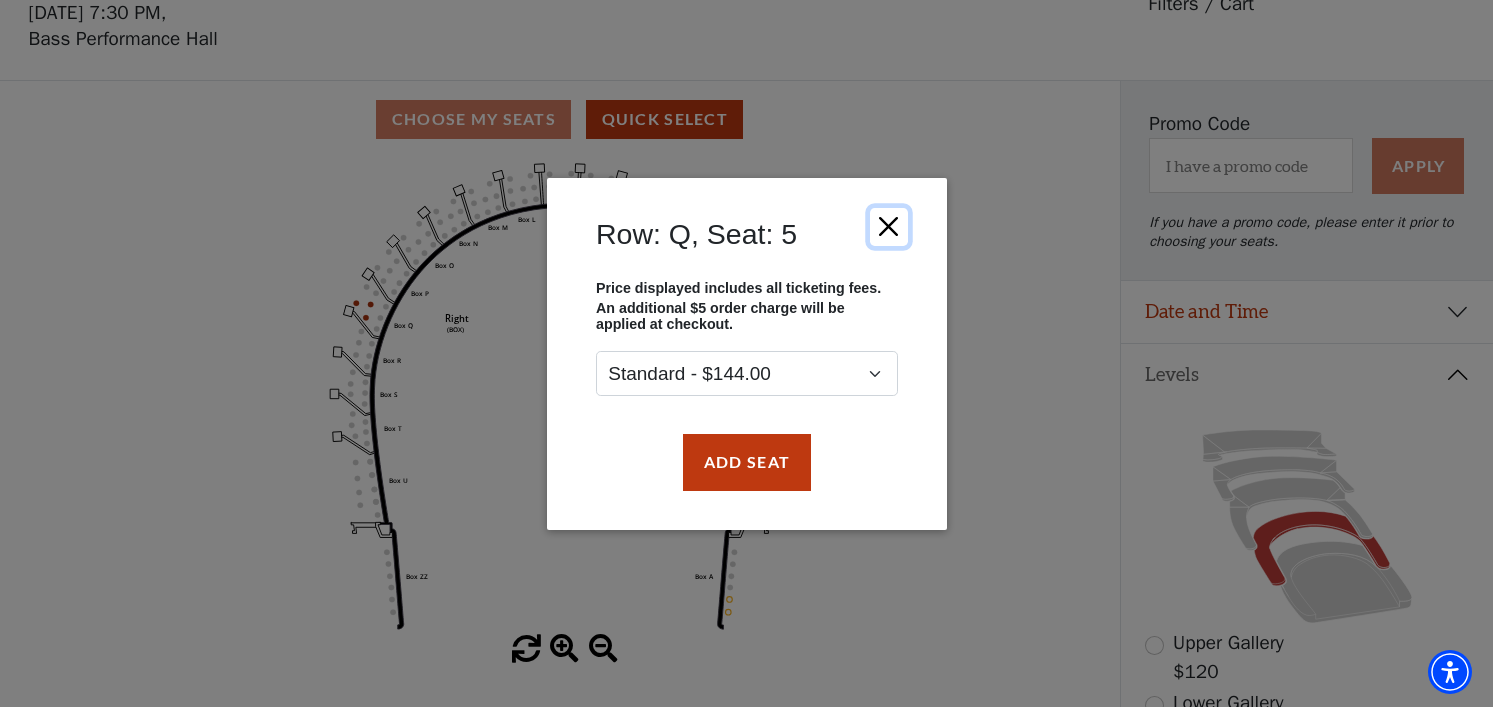 click at bounding box center [888, 226] 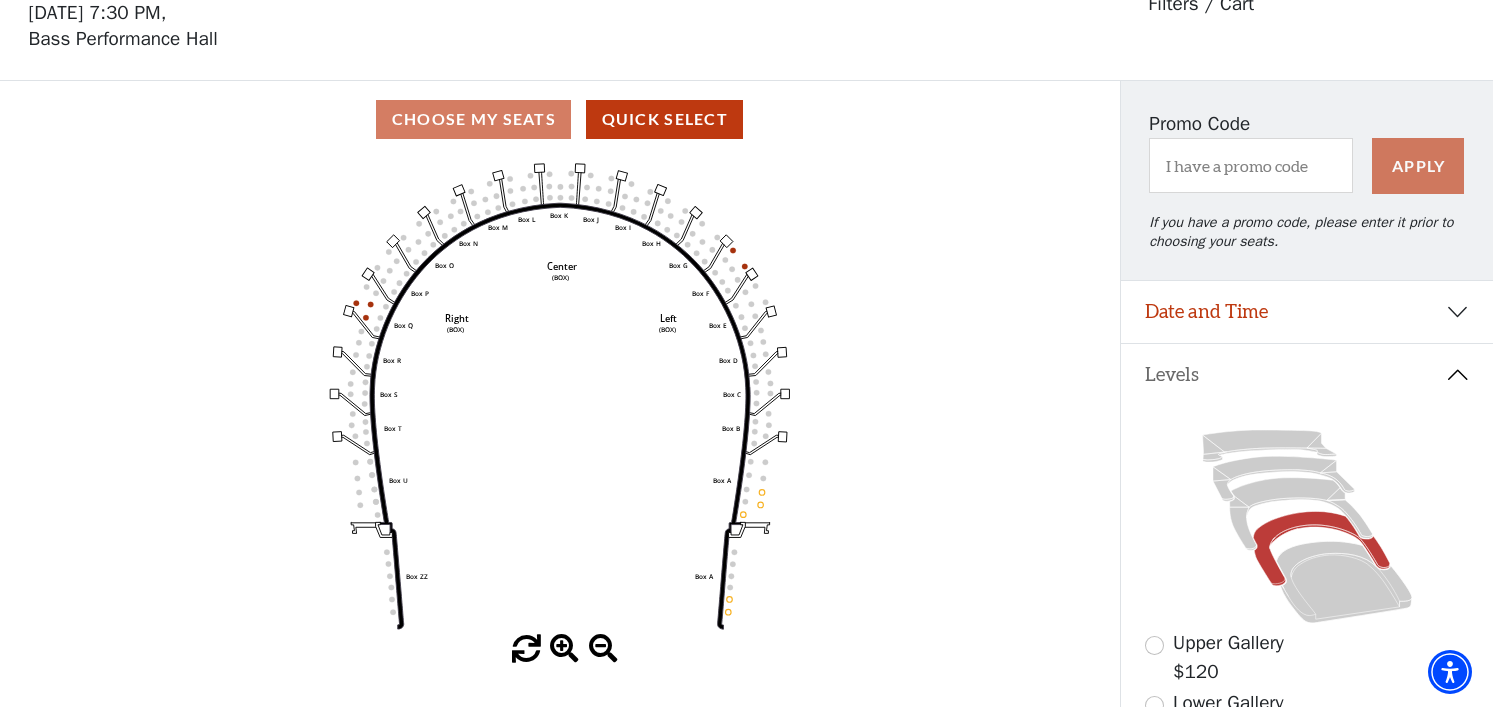 scroll, scrollTop: 393, scrollLeft: 0, axis: vertical 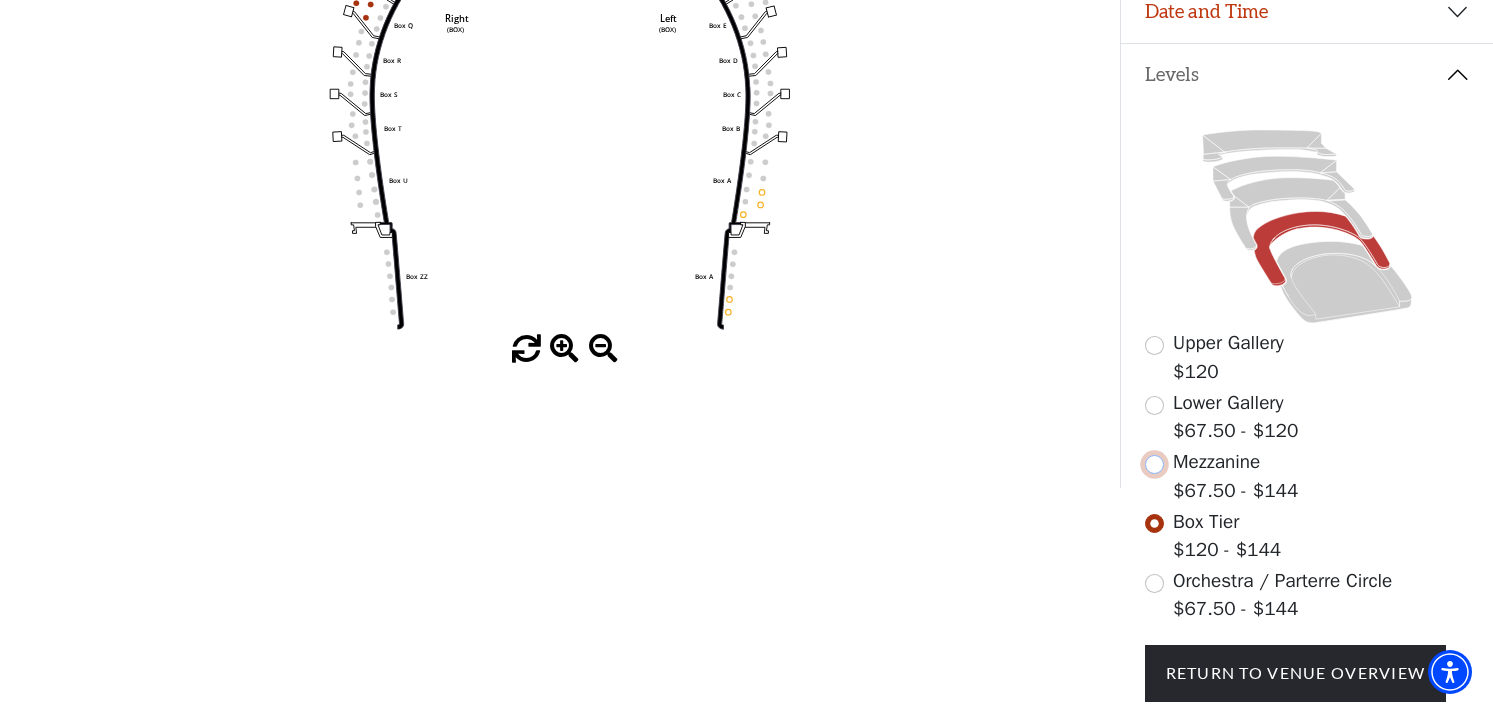 click at bounding box center [1154, 464] 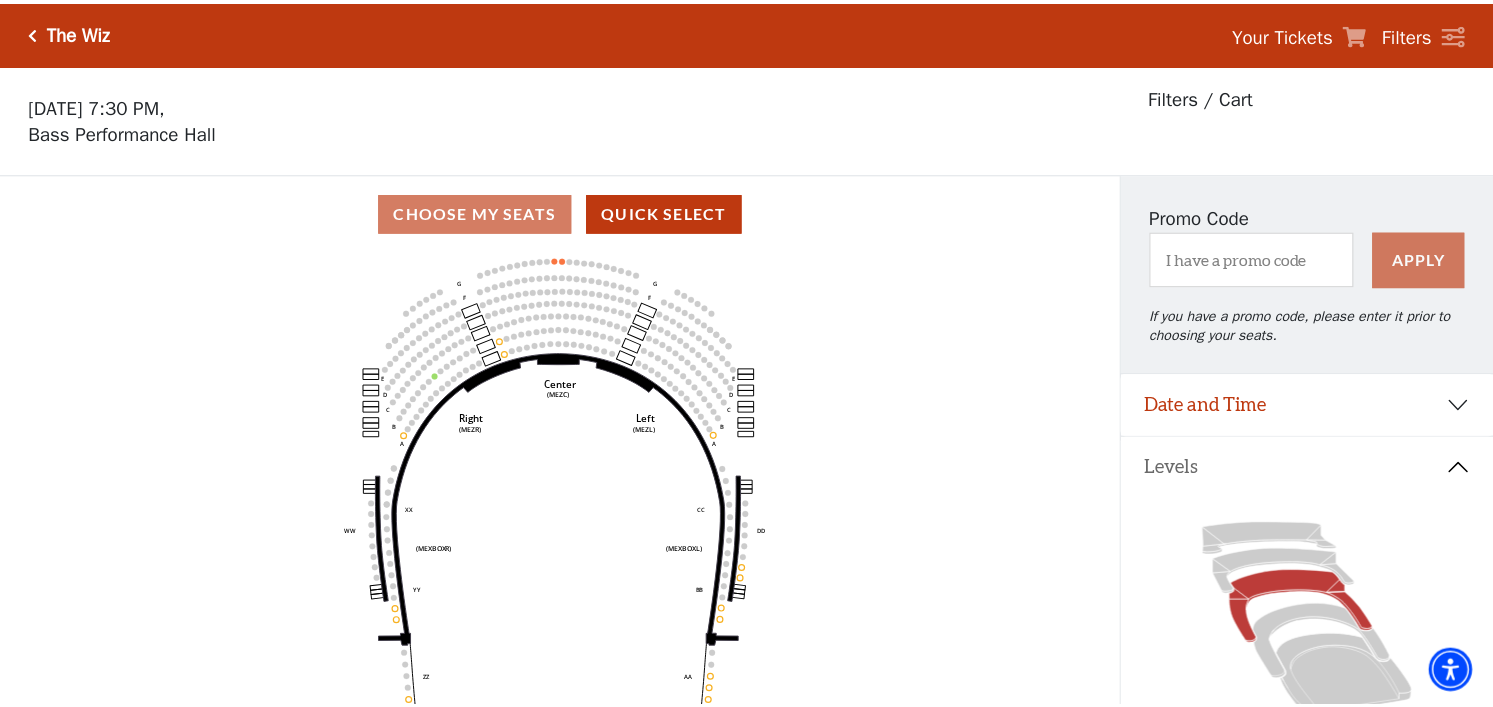 scroll, scrollTop: 93, scrollLeft: 0, axis: vertical 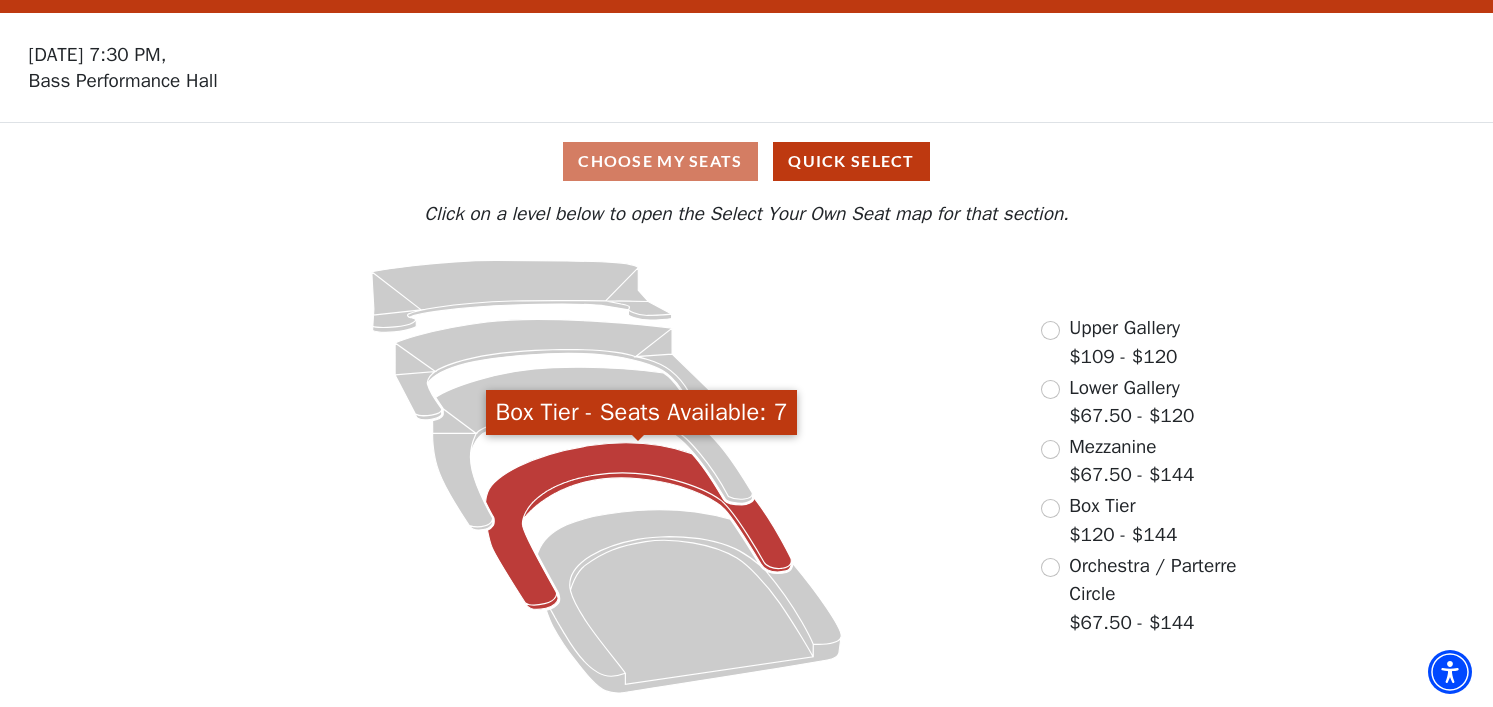 click 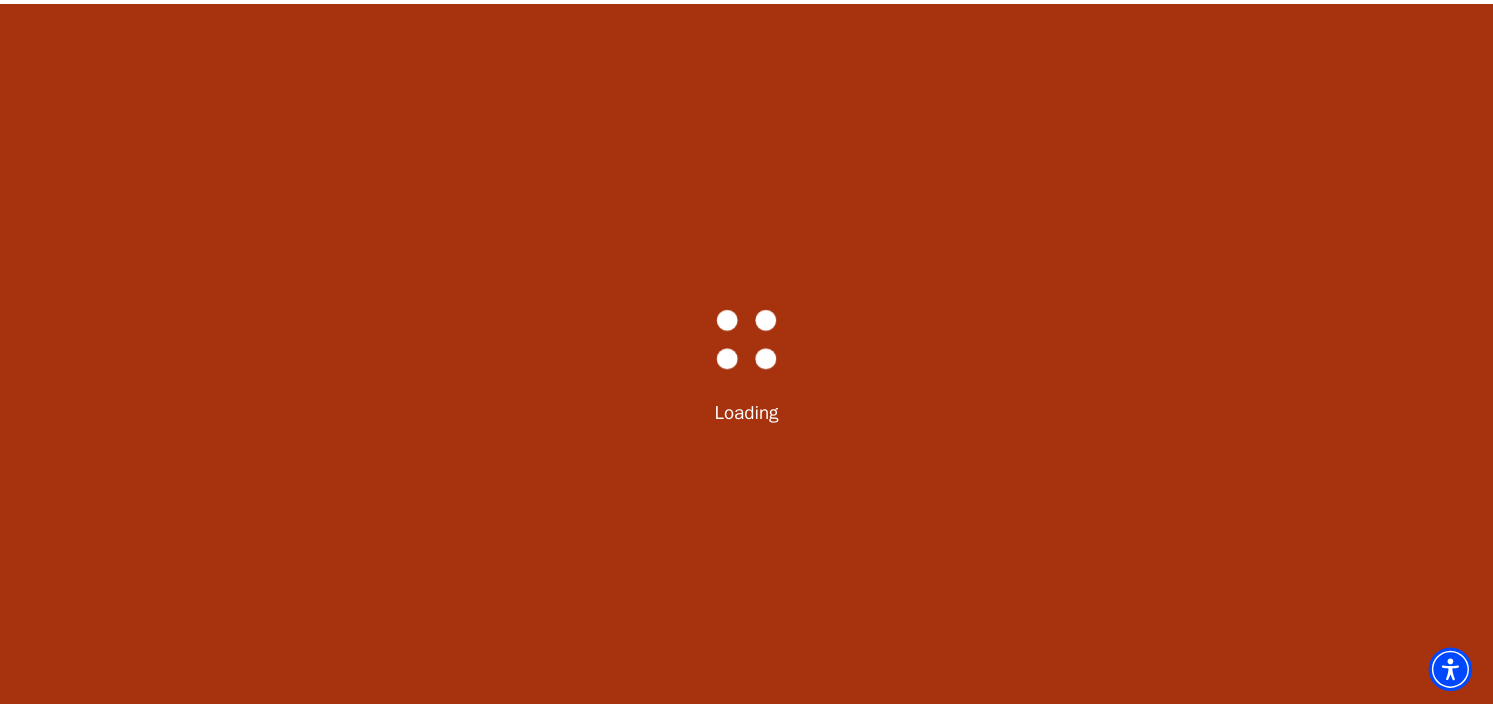 scroll, scrollTop: 93, scrollLeft: 0, axis: vertical 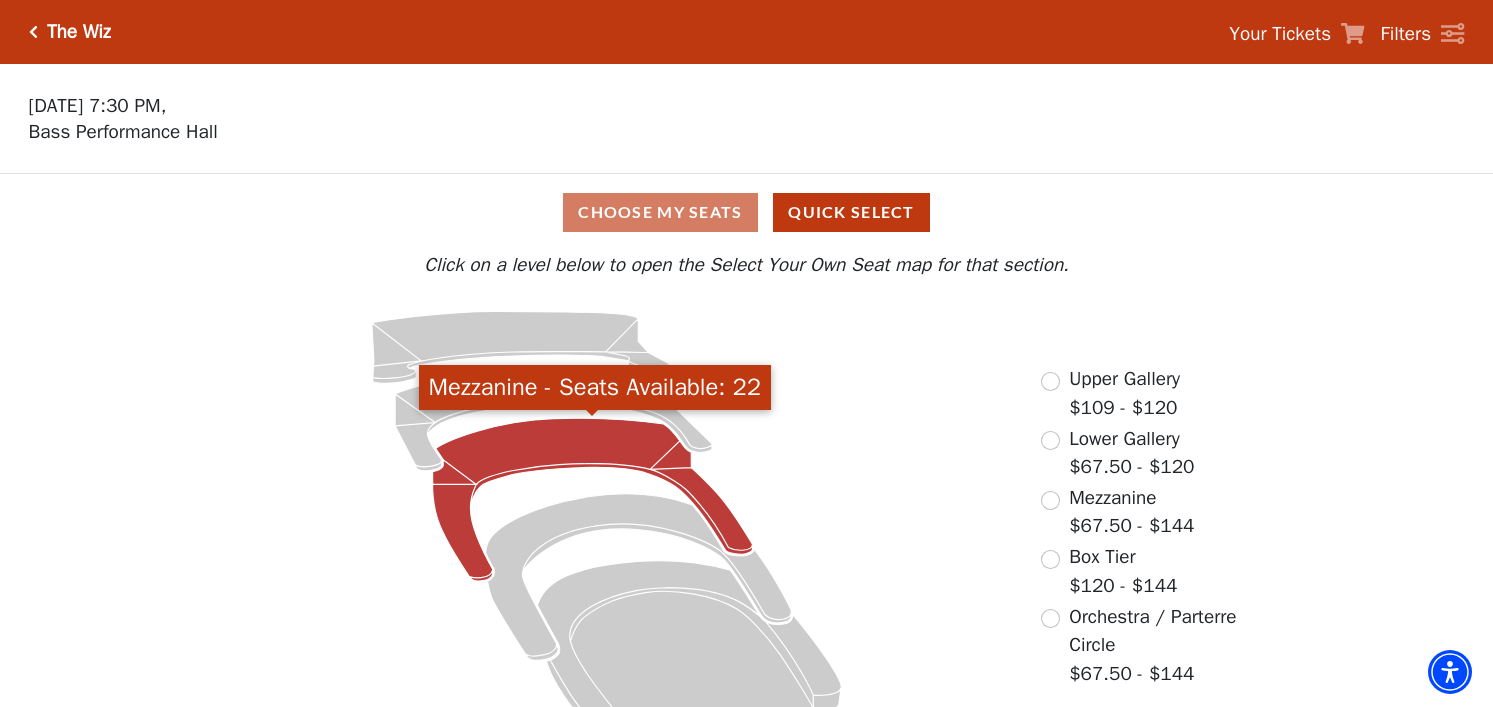 click 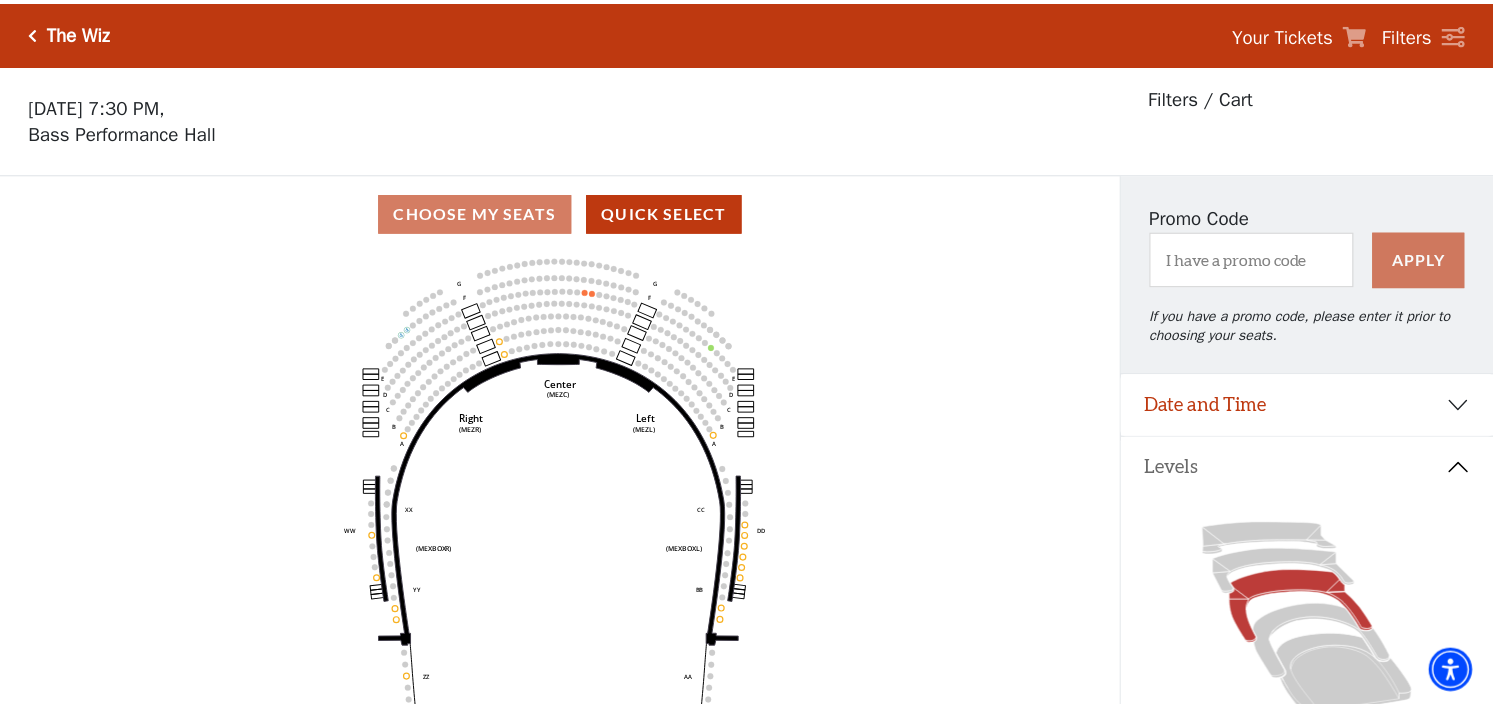 scroll, scrollTop: 93, scrollLeft: 0, axis: vertical 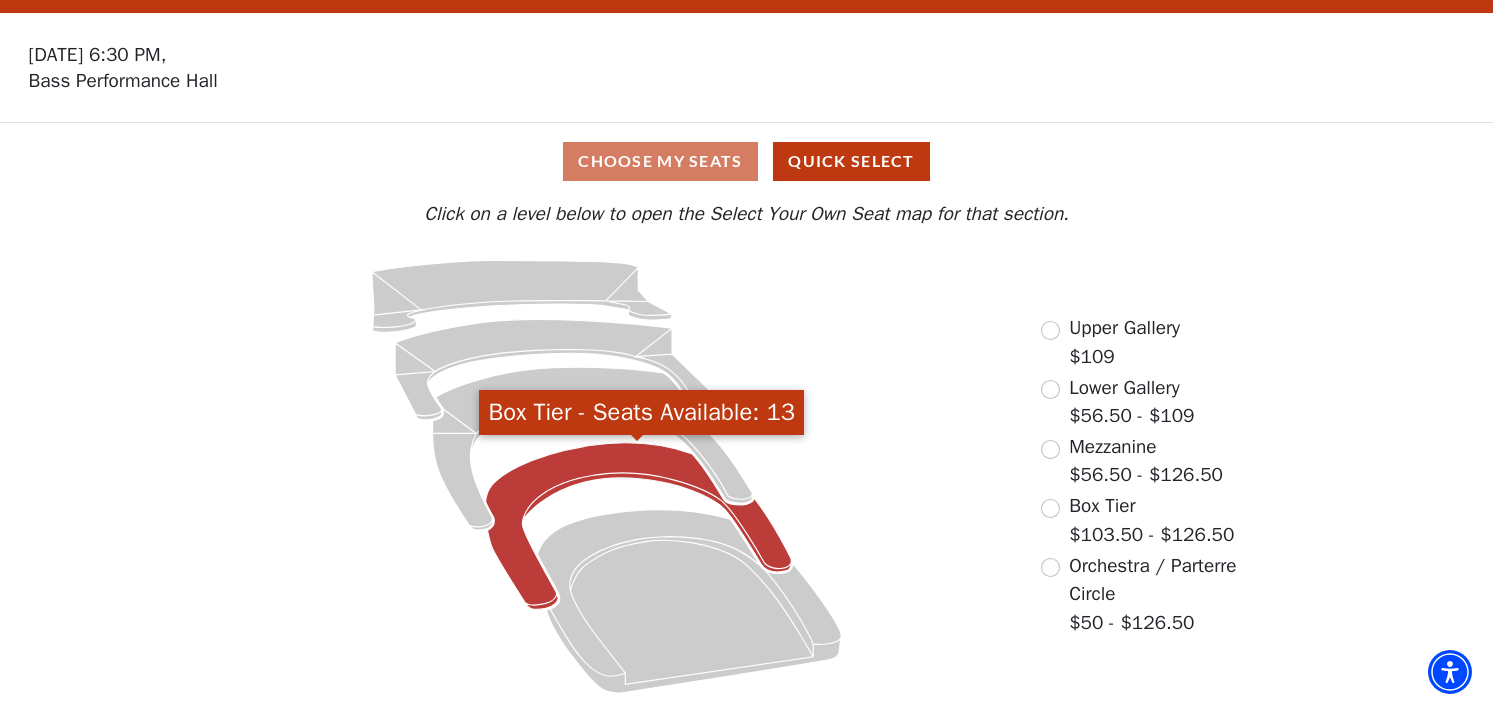click 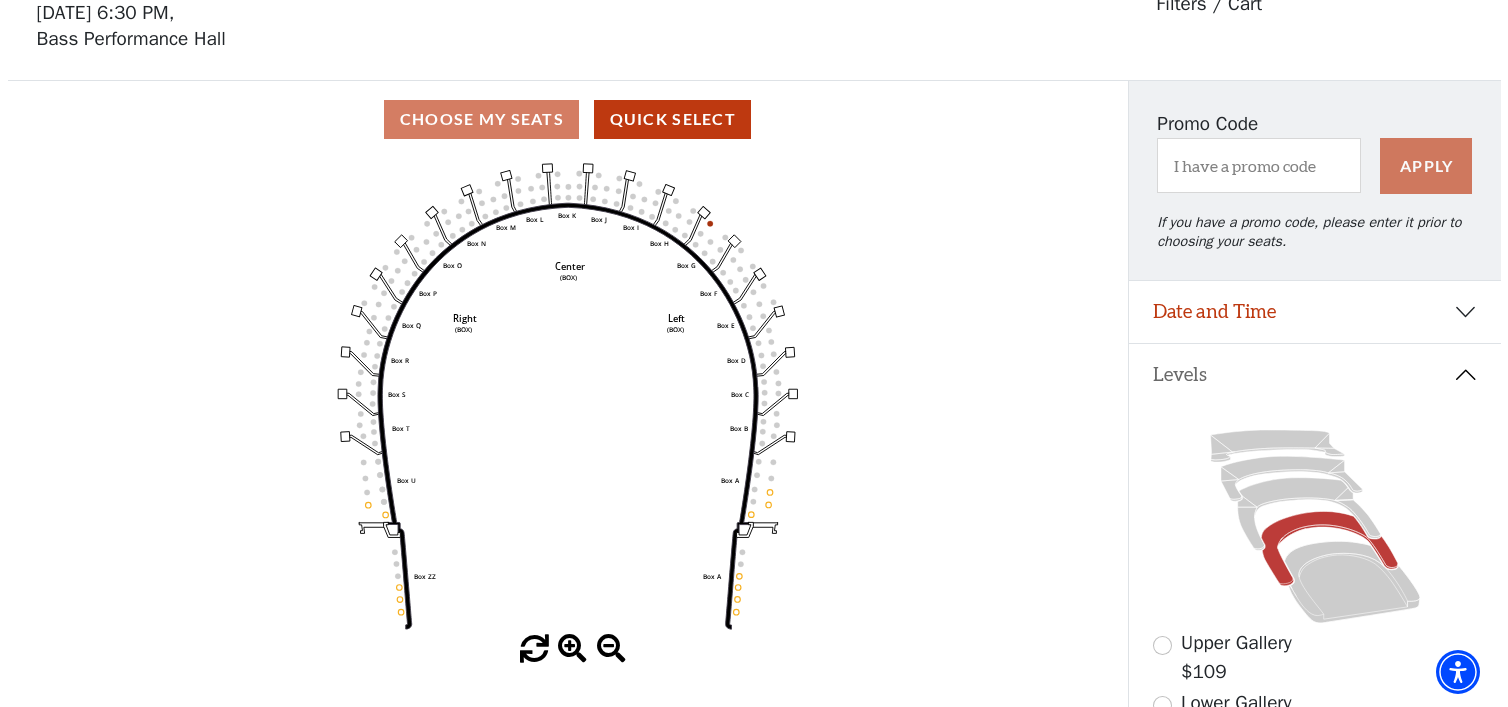 scroll, scrollTop: 0, scrollLeft: 0, axis: both 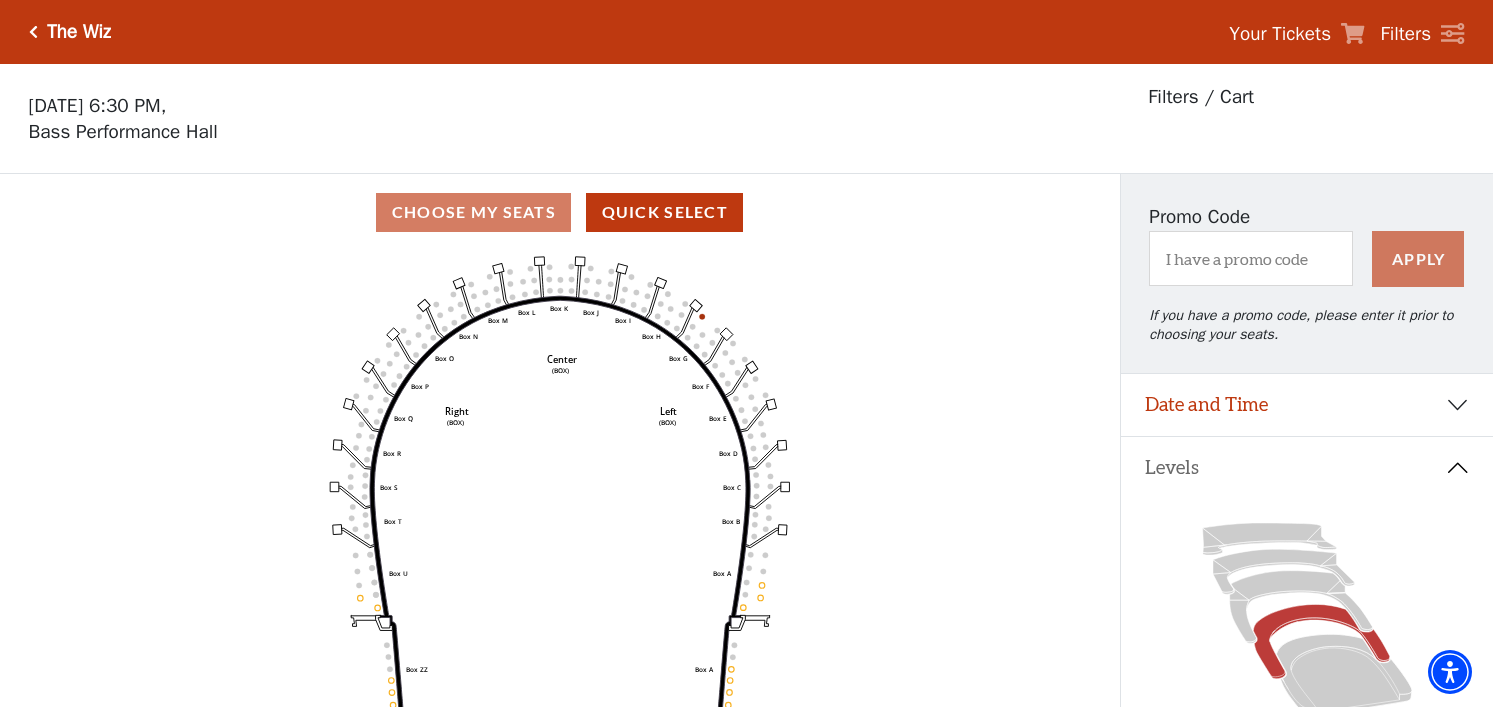 click on "The Wiz   Your Tickets       Filters" at bounding box center [746, 32] 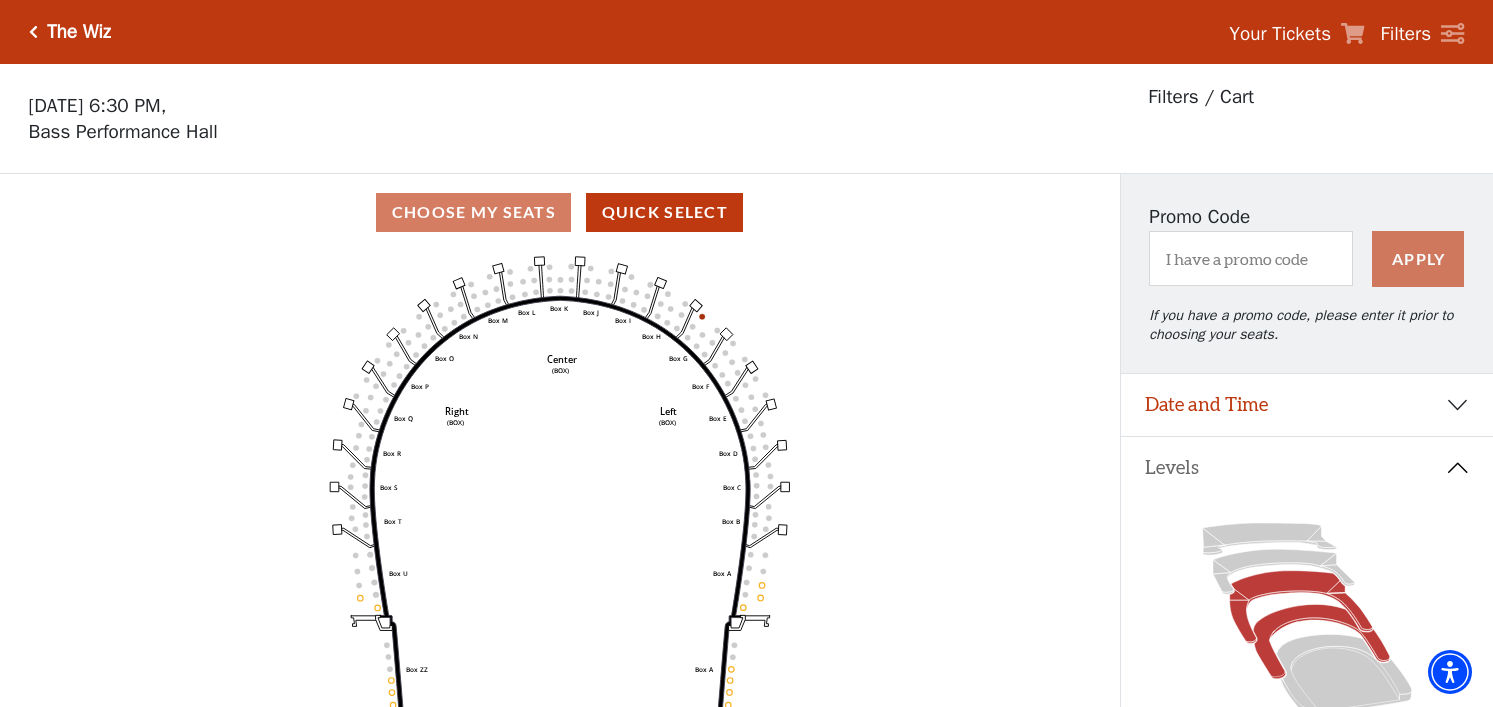 click 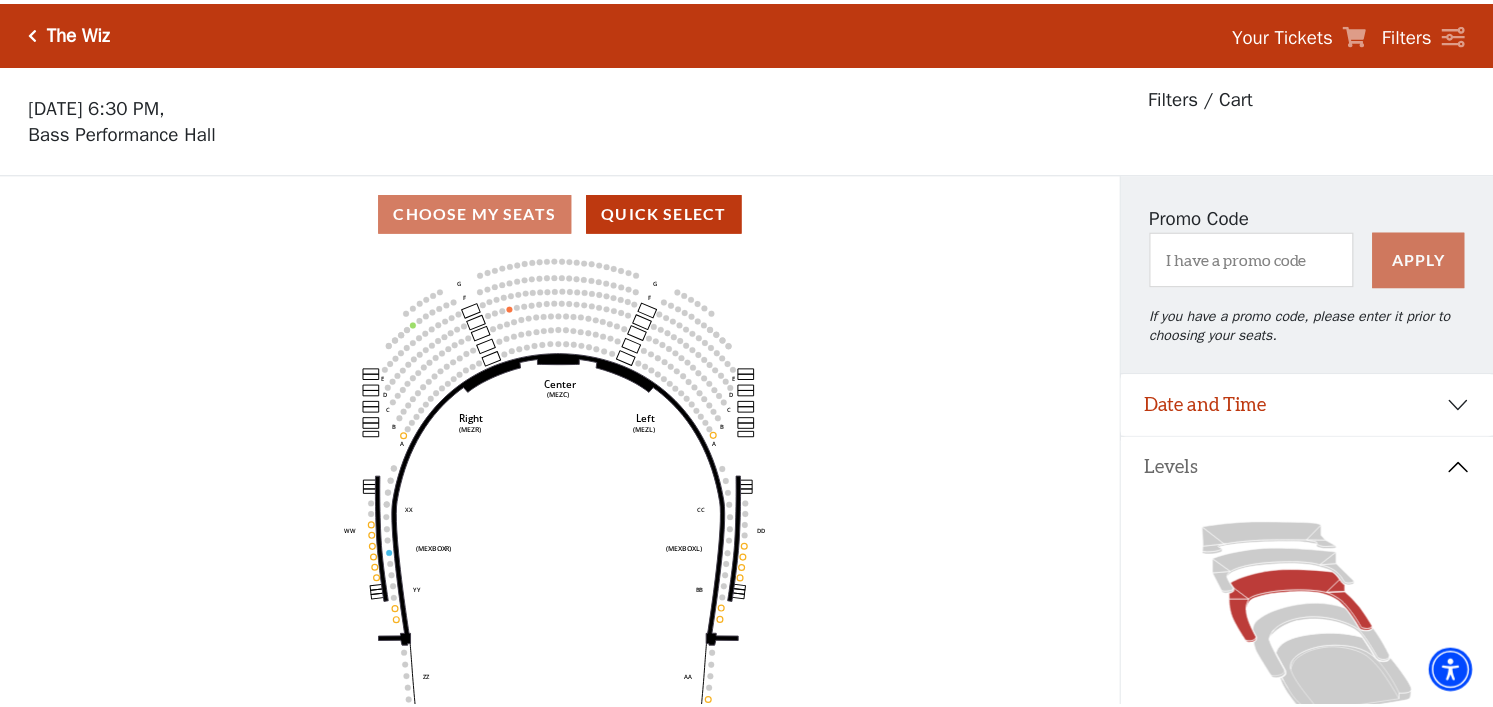 scroll, scrollTop: 93, scrollLeft: 0, axis: vertical 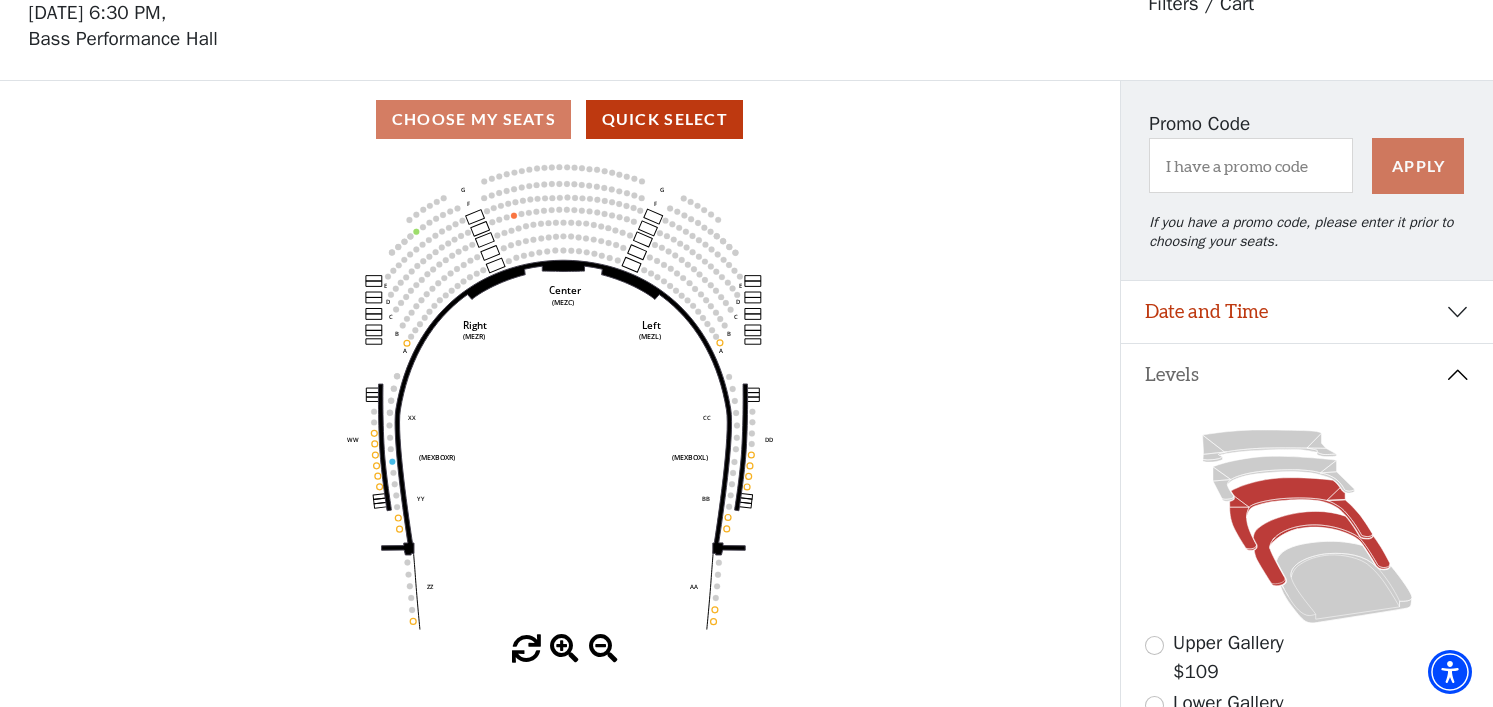 click 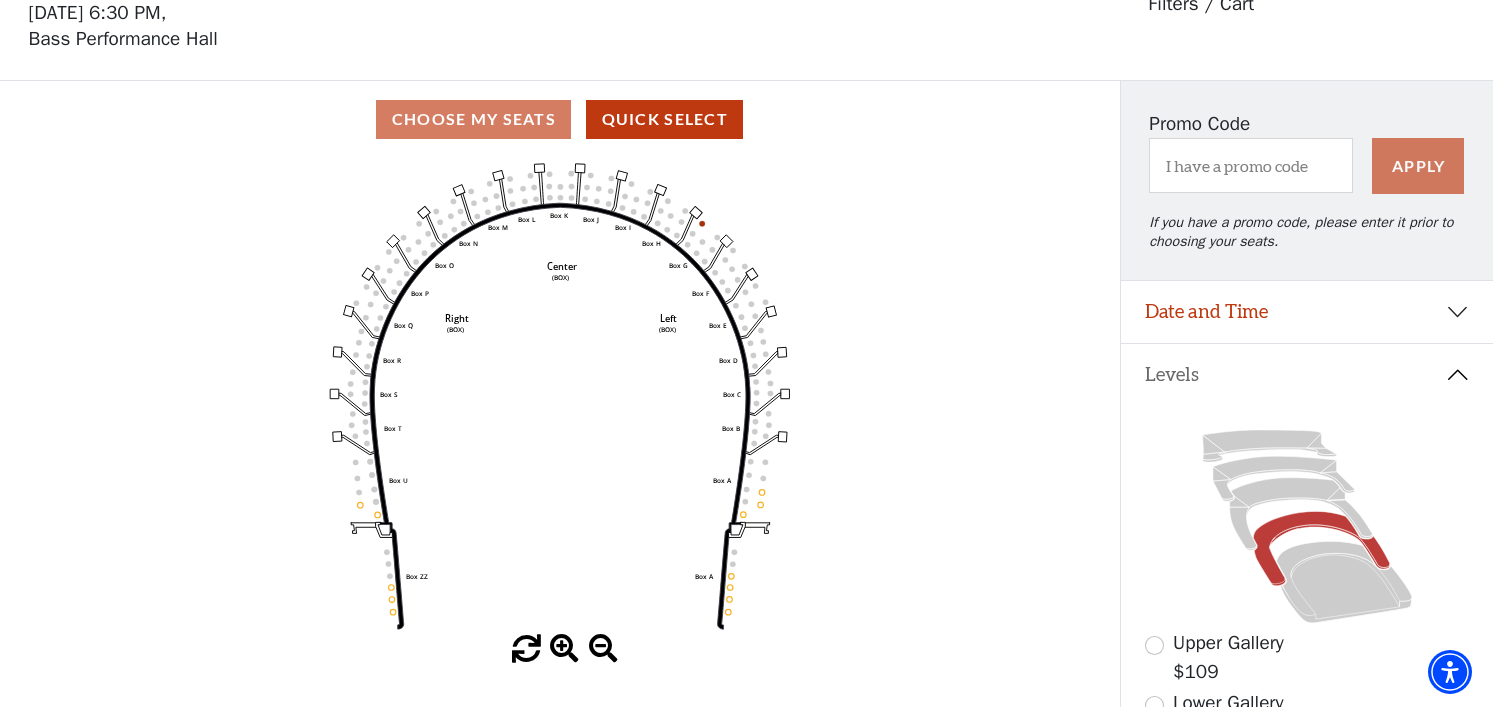 scroll, scrollTop: 293, scrollLeft: 0, axis: vertical 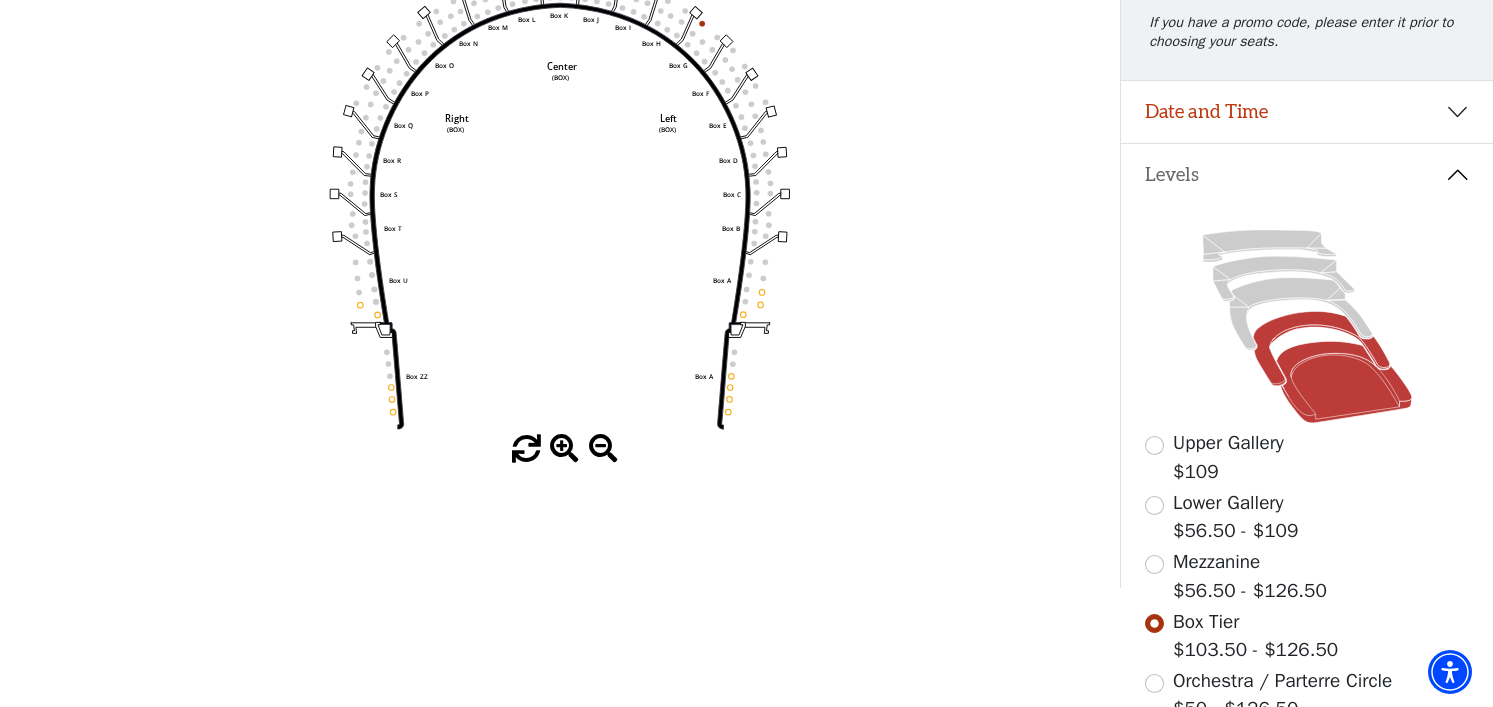 click 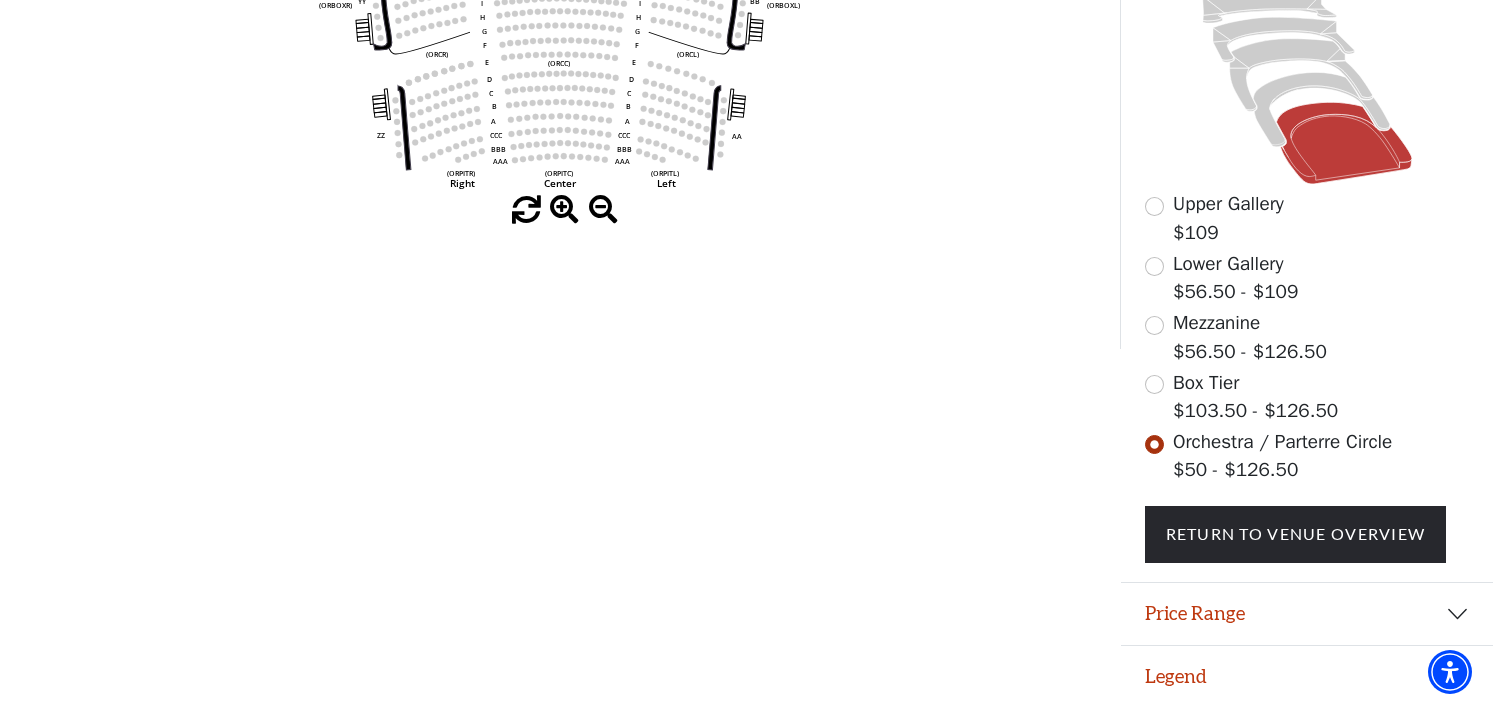 scroll, scrollTop: 332, scrollLeft: 0, axis: vertical 